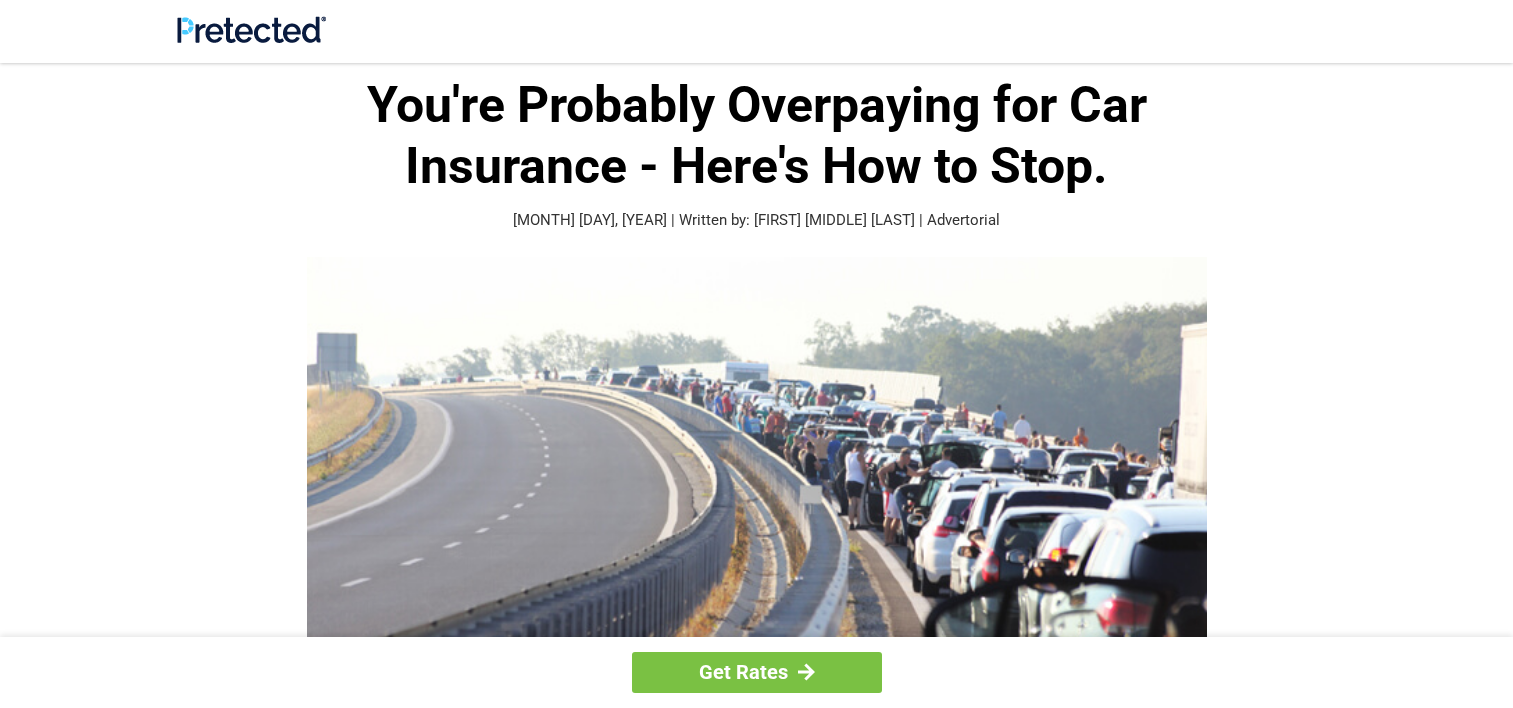 scroll, scrollTop: 0, scrollLeft: 0, axis: both 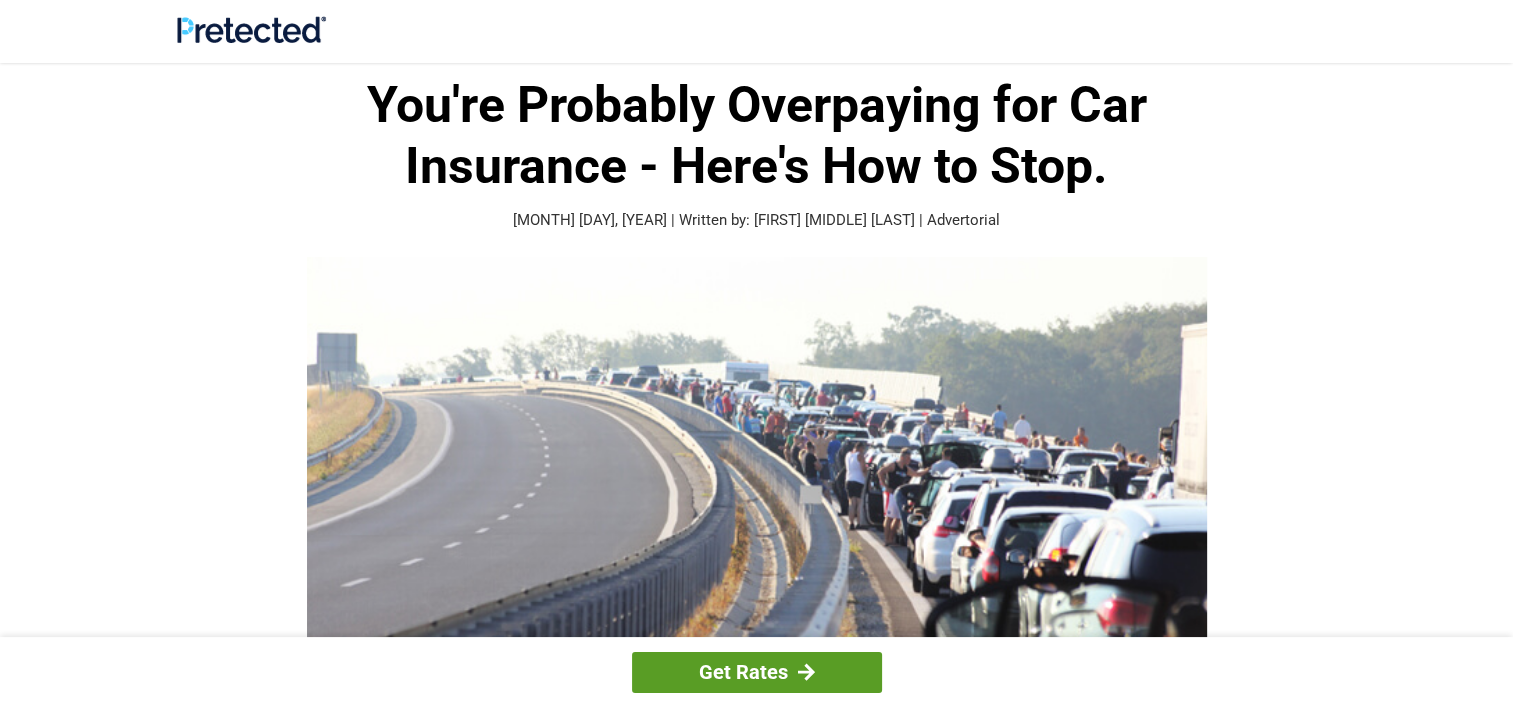 click on "Get Rates" at bounding box center [757, 672] 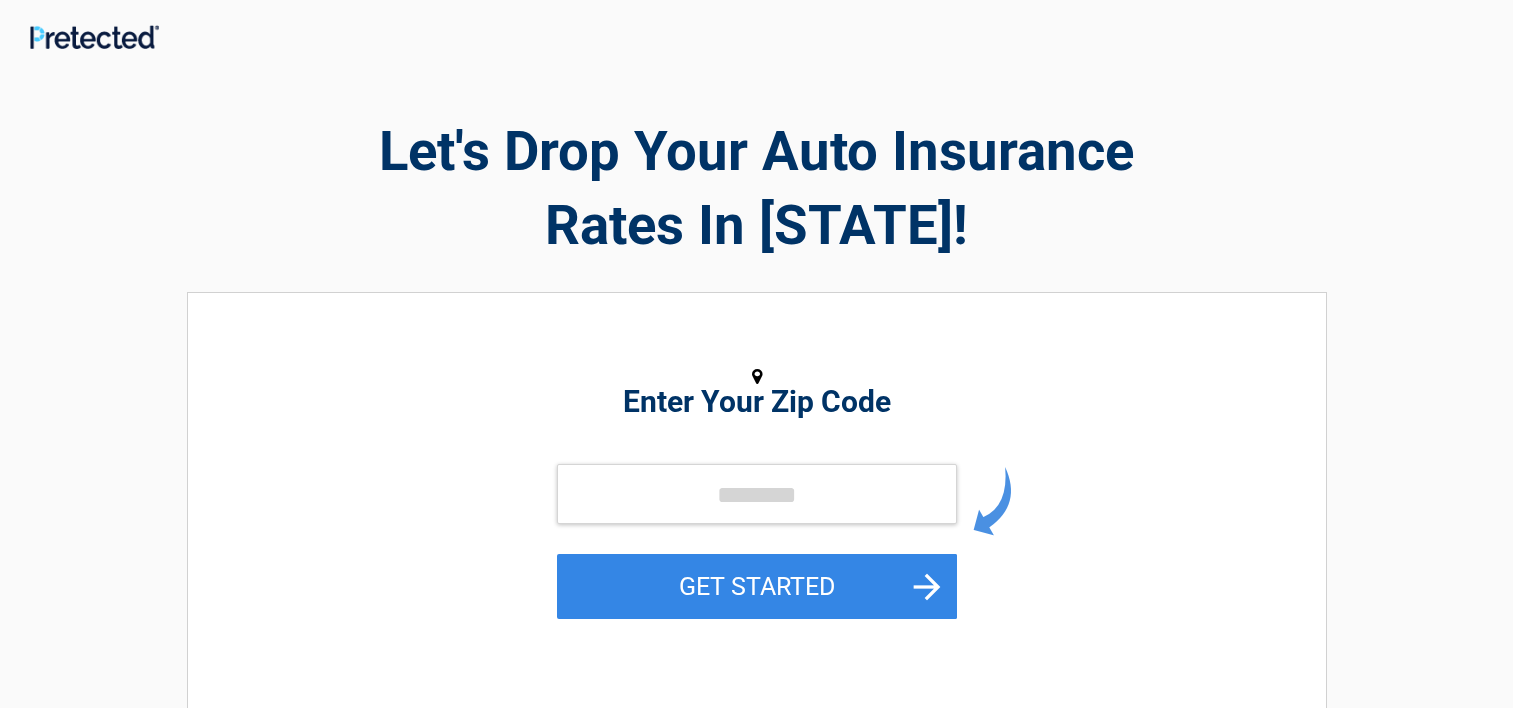 scroll, scrollTop: 0, scrollLeft: 0, axis: both 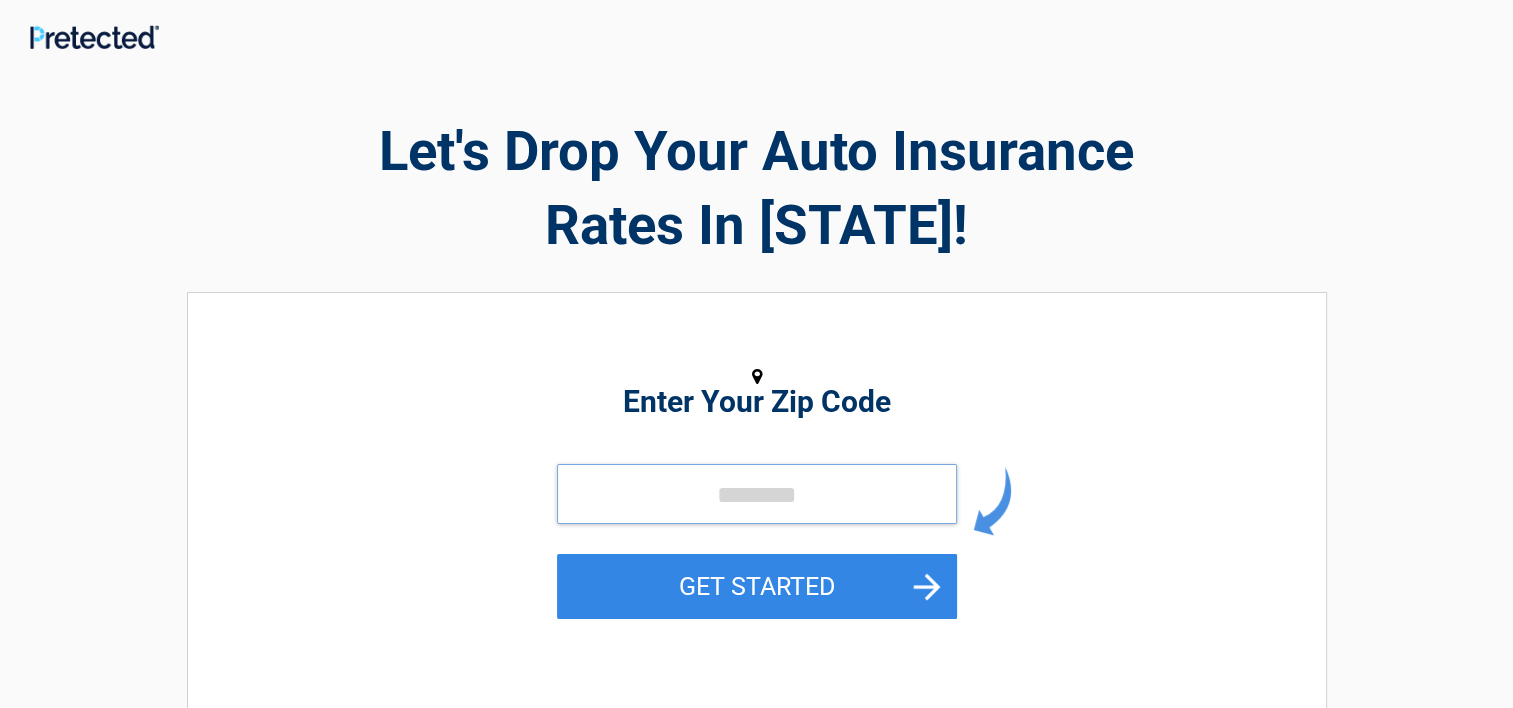 click at bounding box center [757, 494] 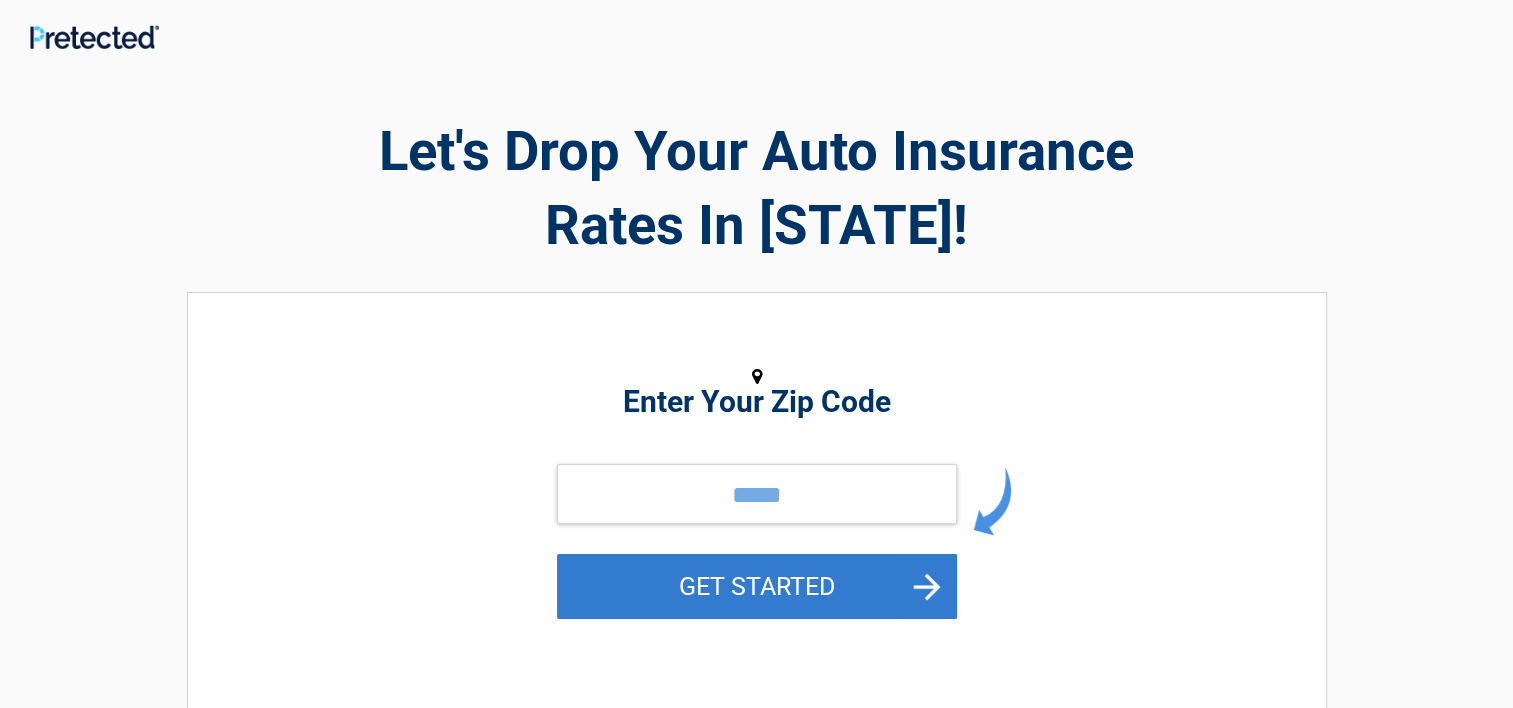 click on "GET STARTED" at bounding box center [757, 586] 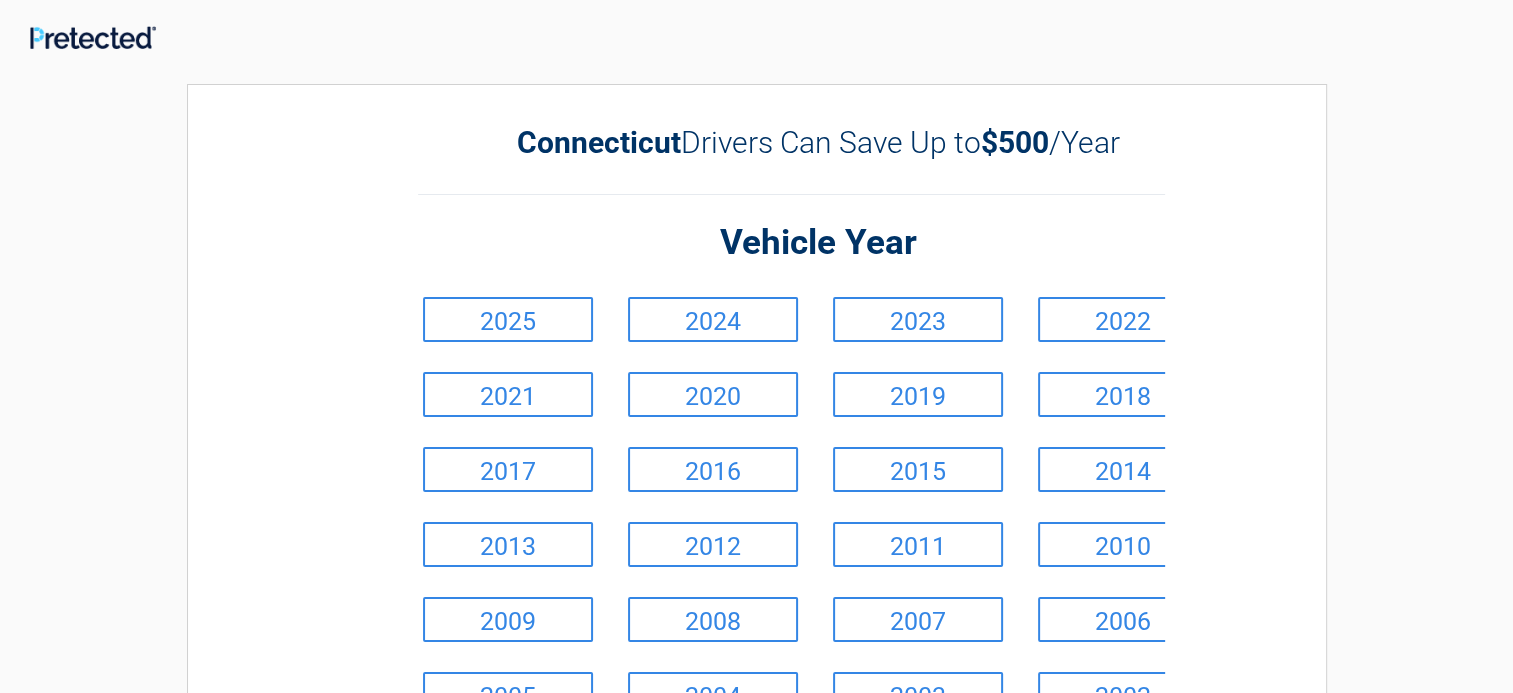 click on "**********" at bounding box center (757, 478) 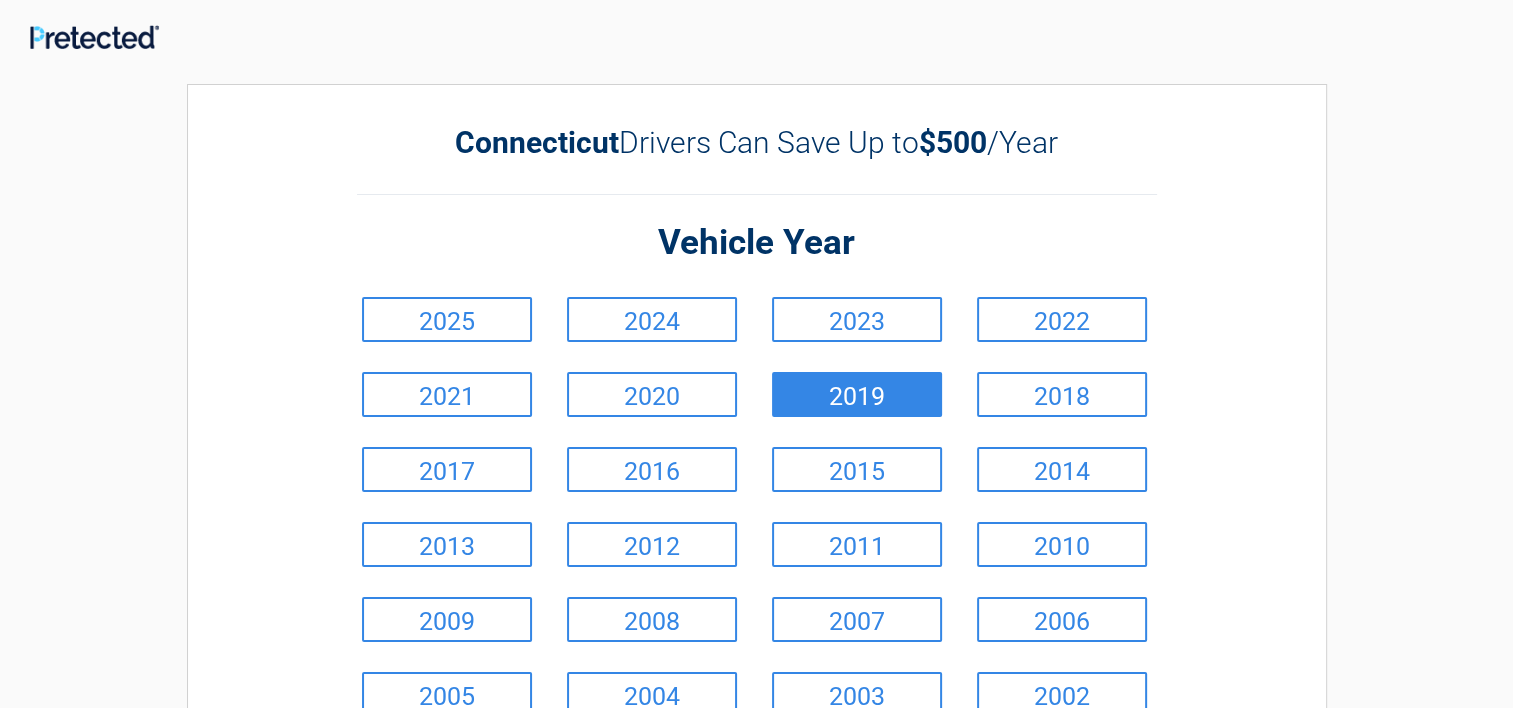 click on "2019" at bounding box center [857, 394] 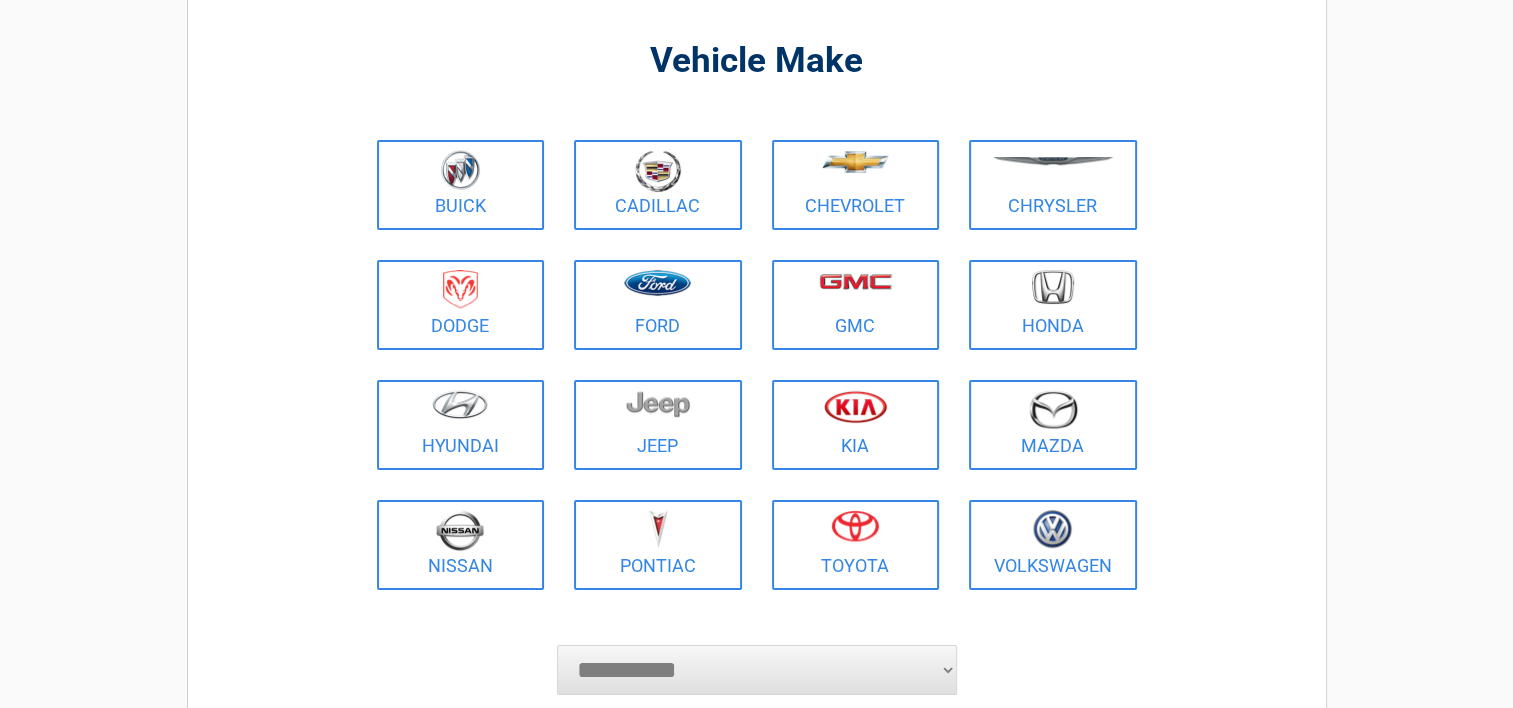 scroll, scrollTop: 280, scrollLeft: 0, axis: vertical 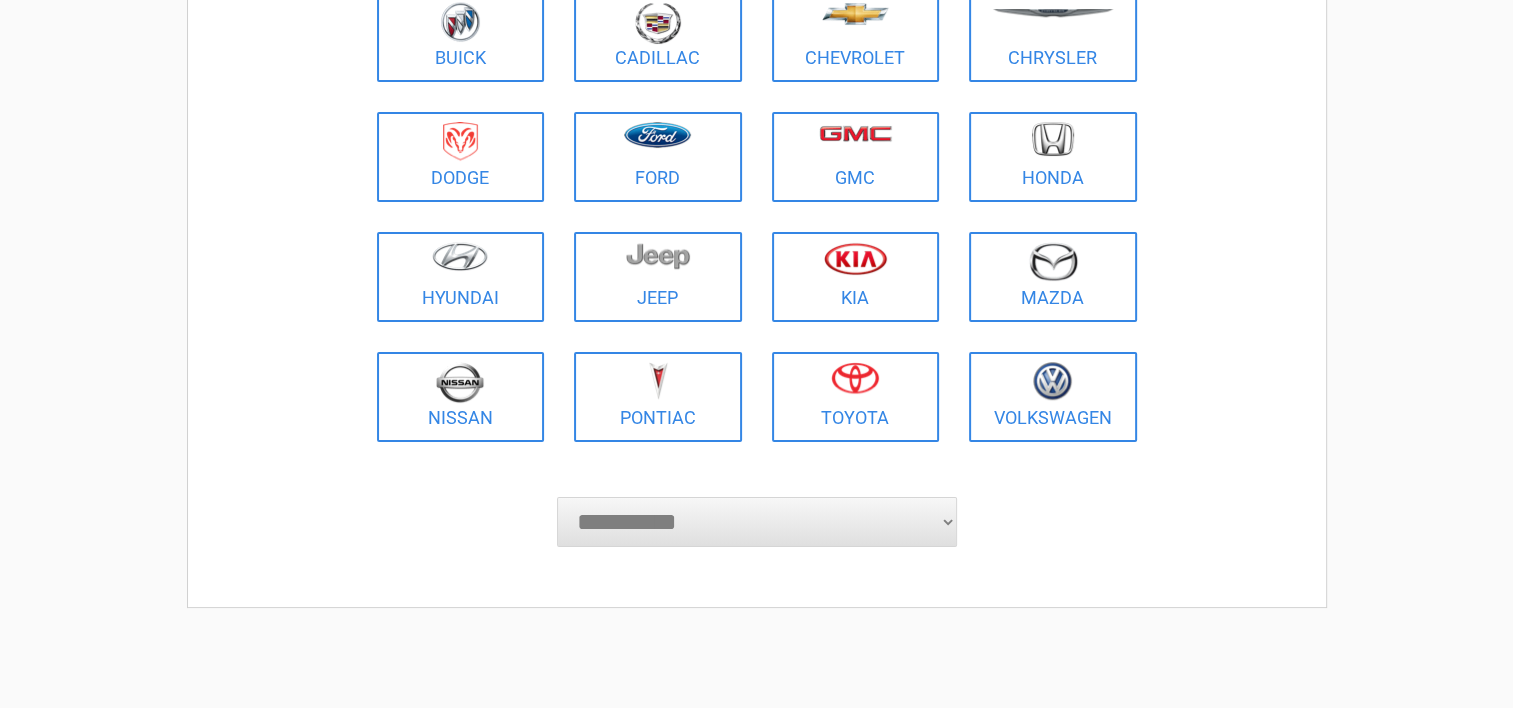 click on "**********" at bounding box center [757, 522] 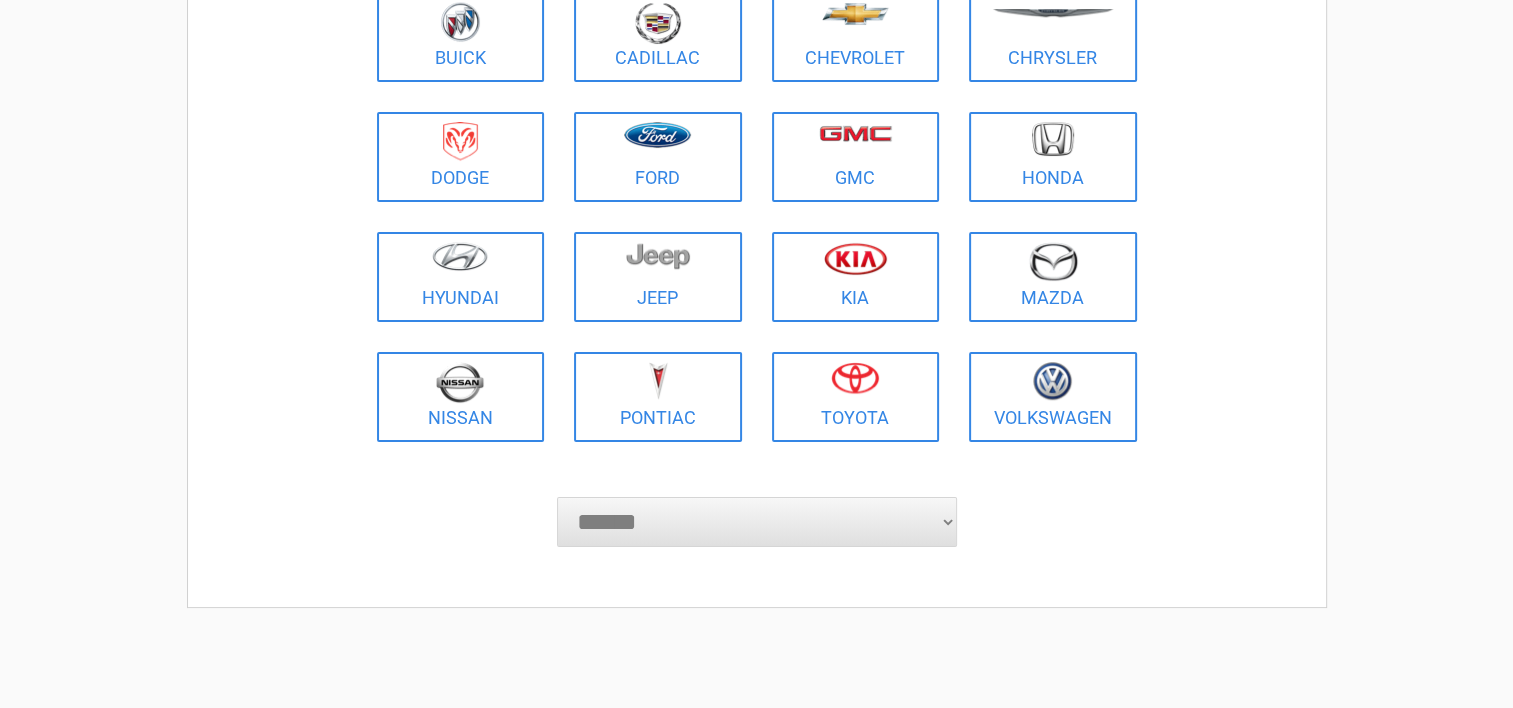 click on "**********" at bounding box center [757, 522] 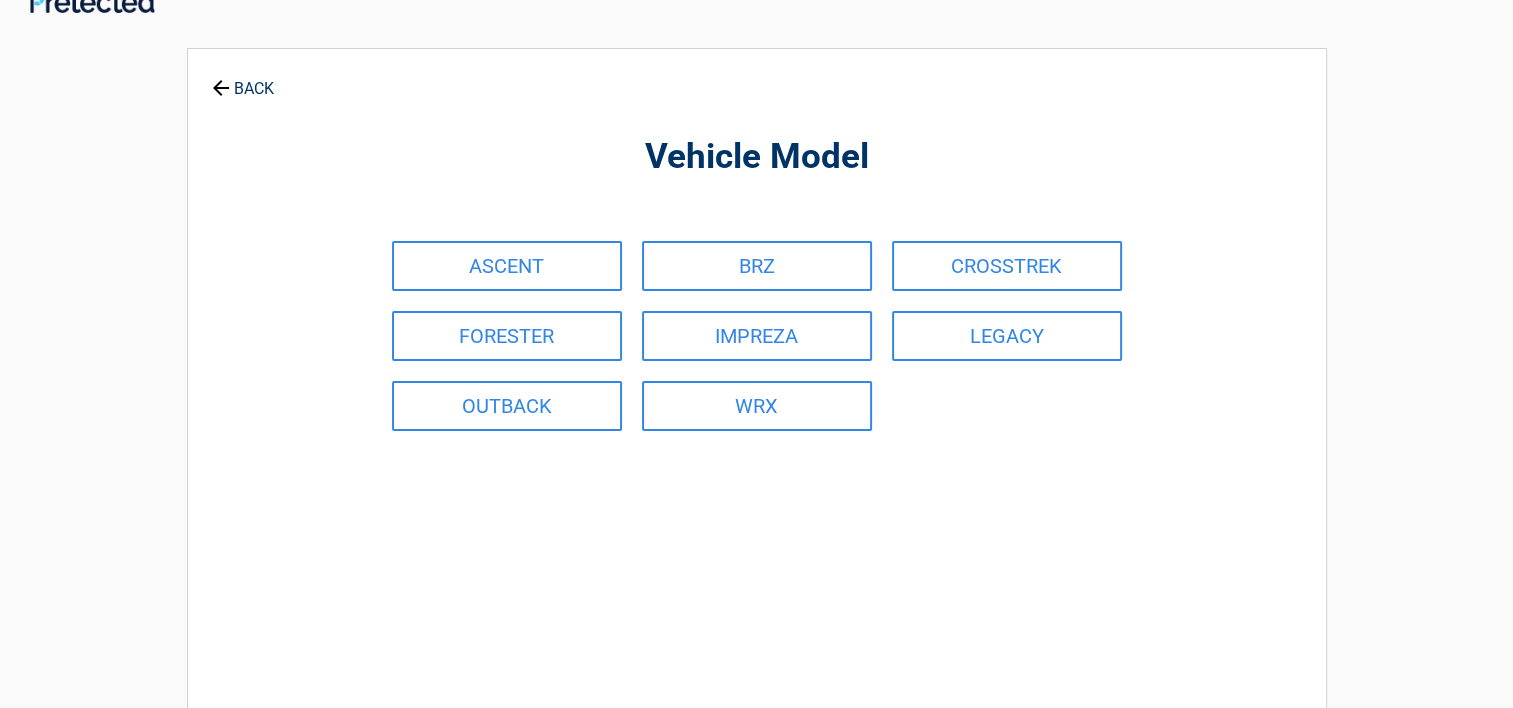 scroll, scrollTop: 0, scrollLeft: 0, axis: both 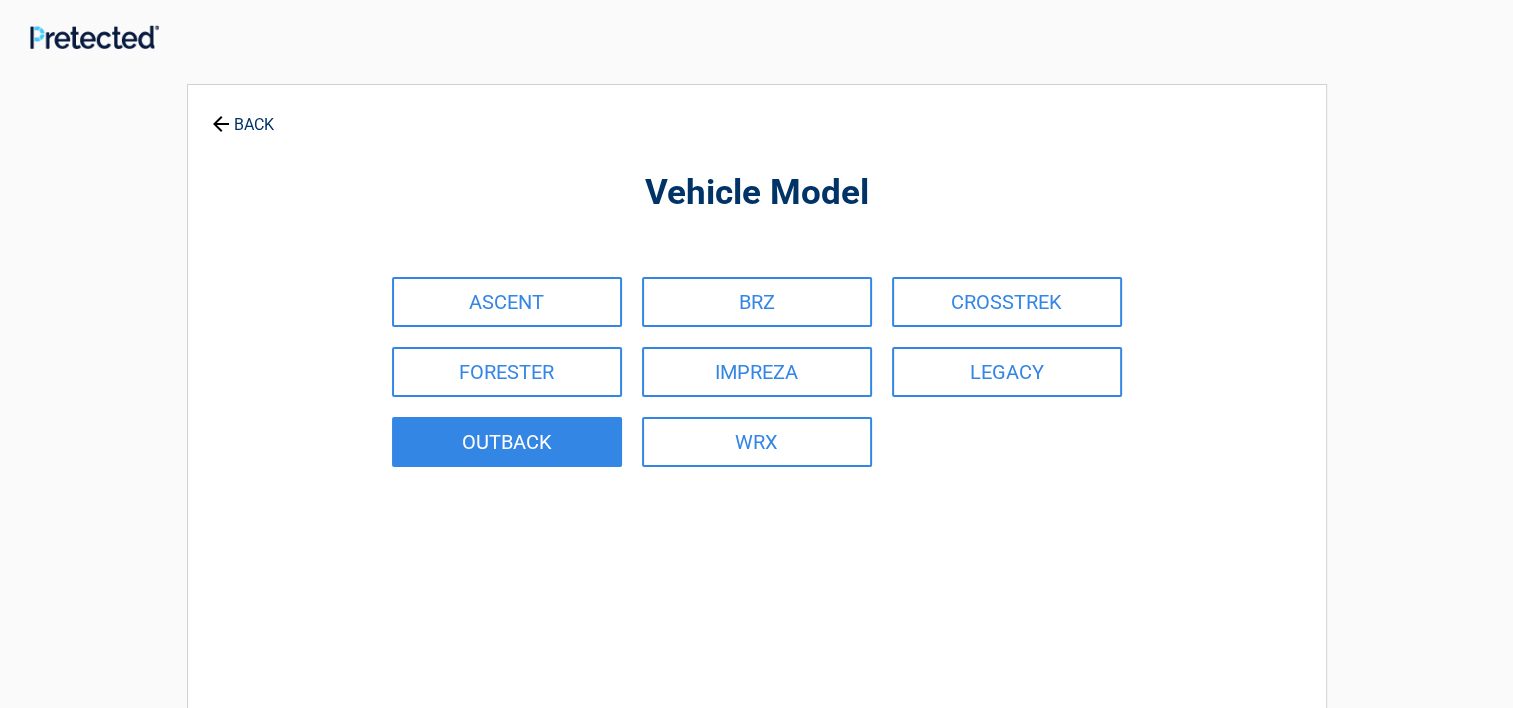 click on "OUTBACK" at bounding box center (507, 442) 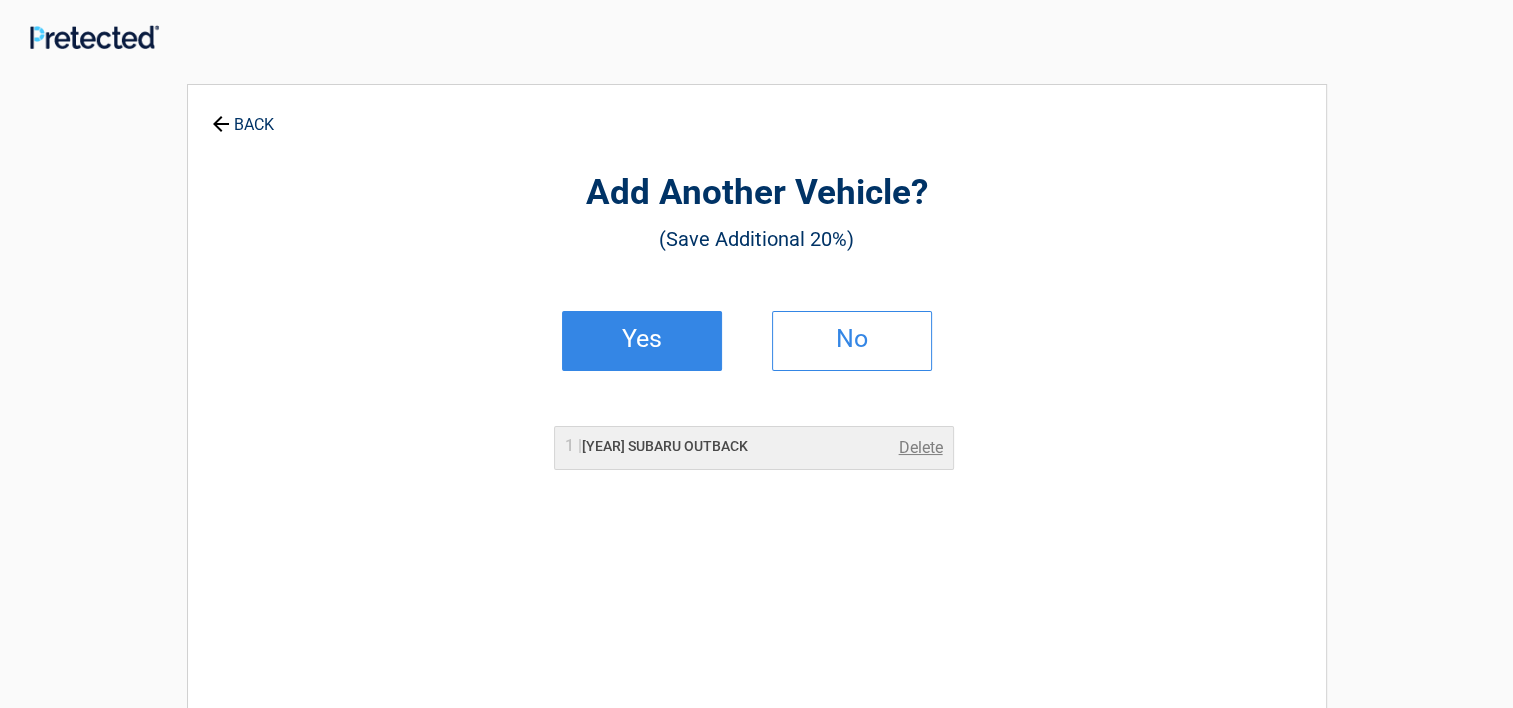 click on "Yes" at bounding box center [642, 339] 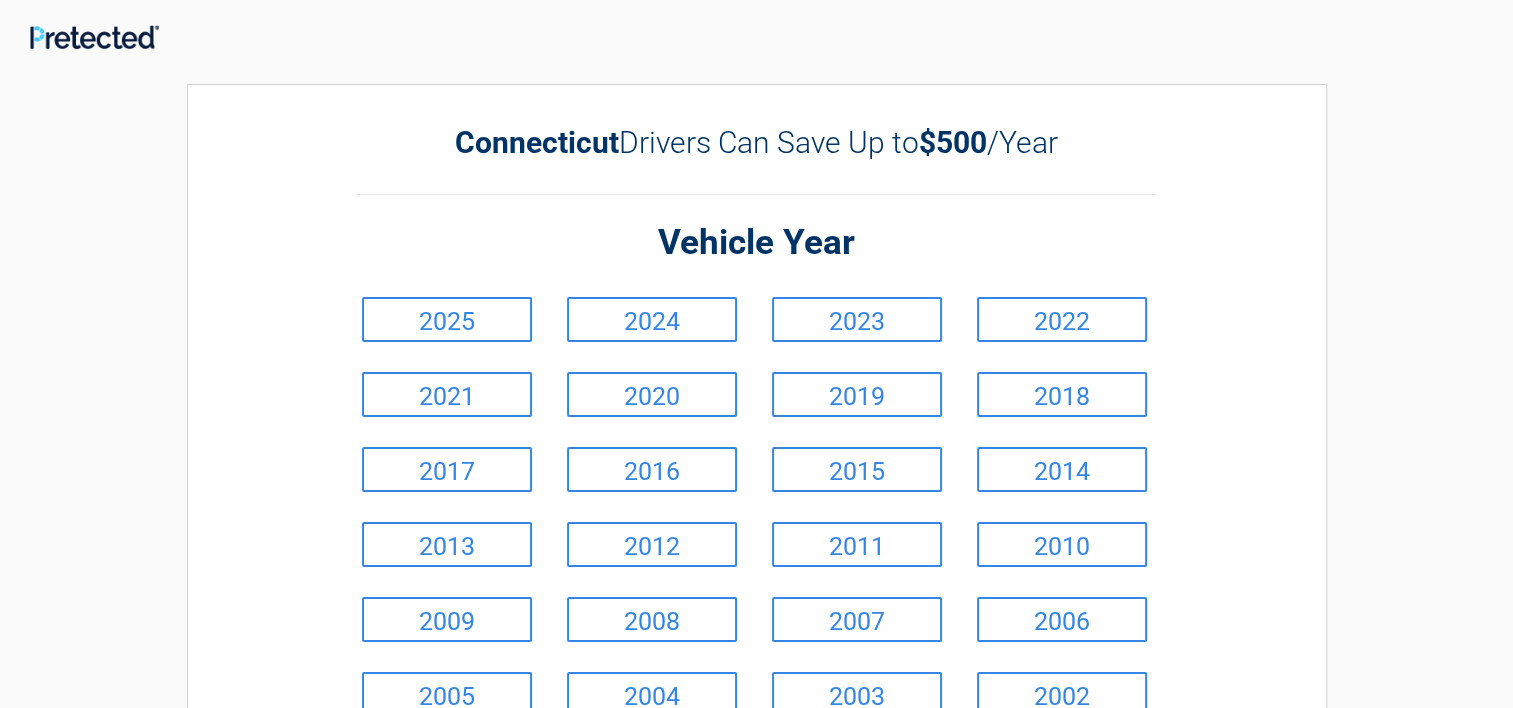 click on "2024" at bounding box center [652, 319] 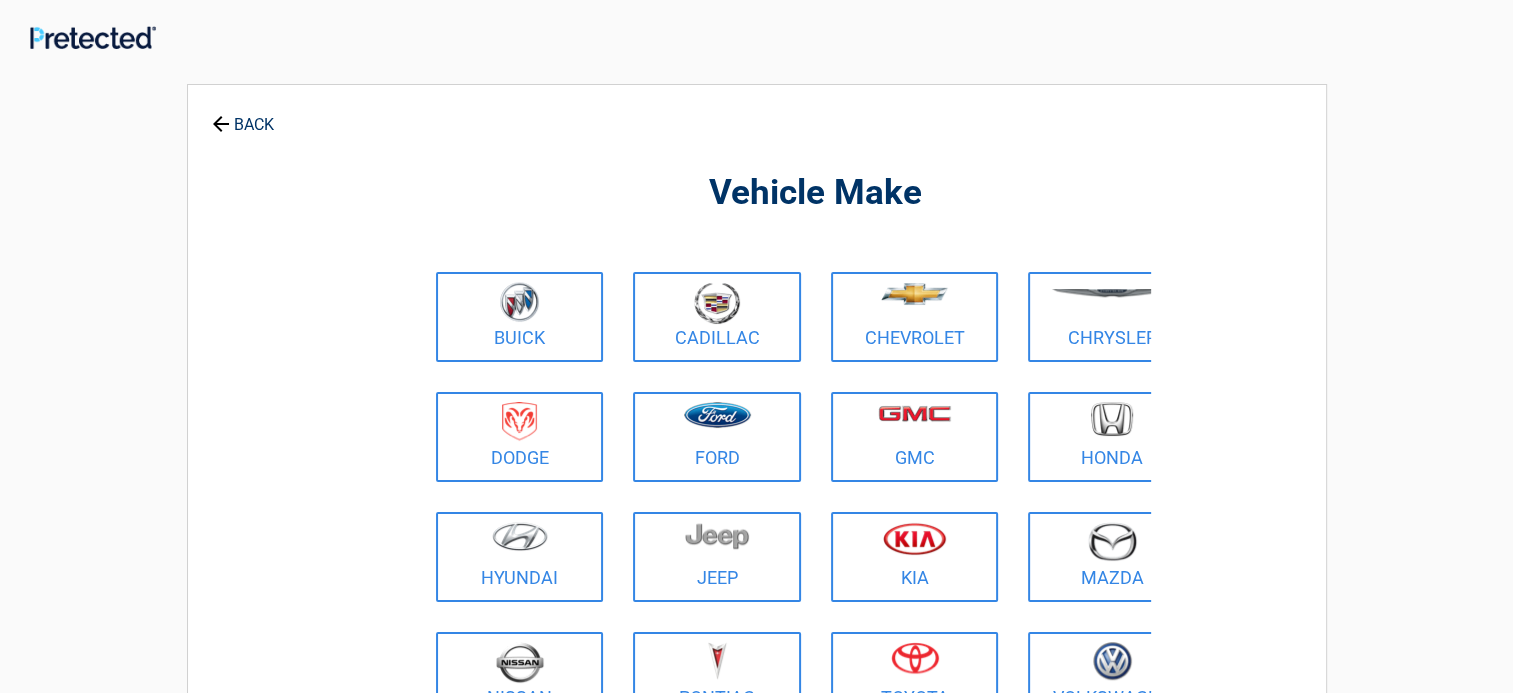 click on "Buick
Cadillac
Chevrolet
Chrysler
Dodge
Ford
GMC
Honda
Hyundai
Jeep
Kia
Mazda
Nissan
Pontiac
Toyota
Volkswagen" at bounding box center (816, 497) 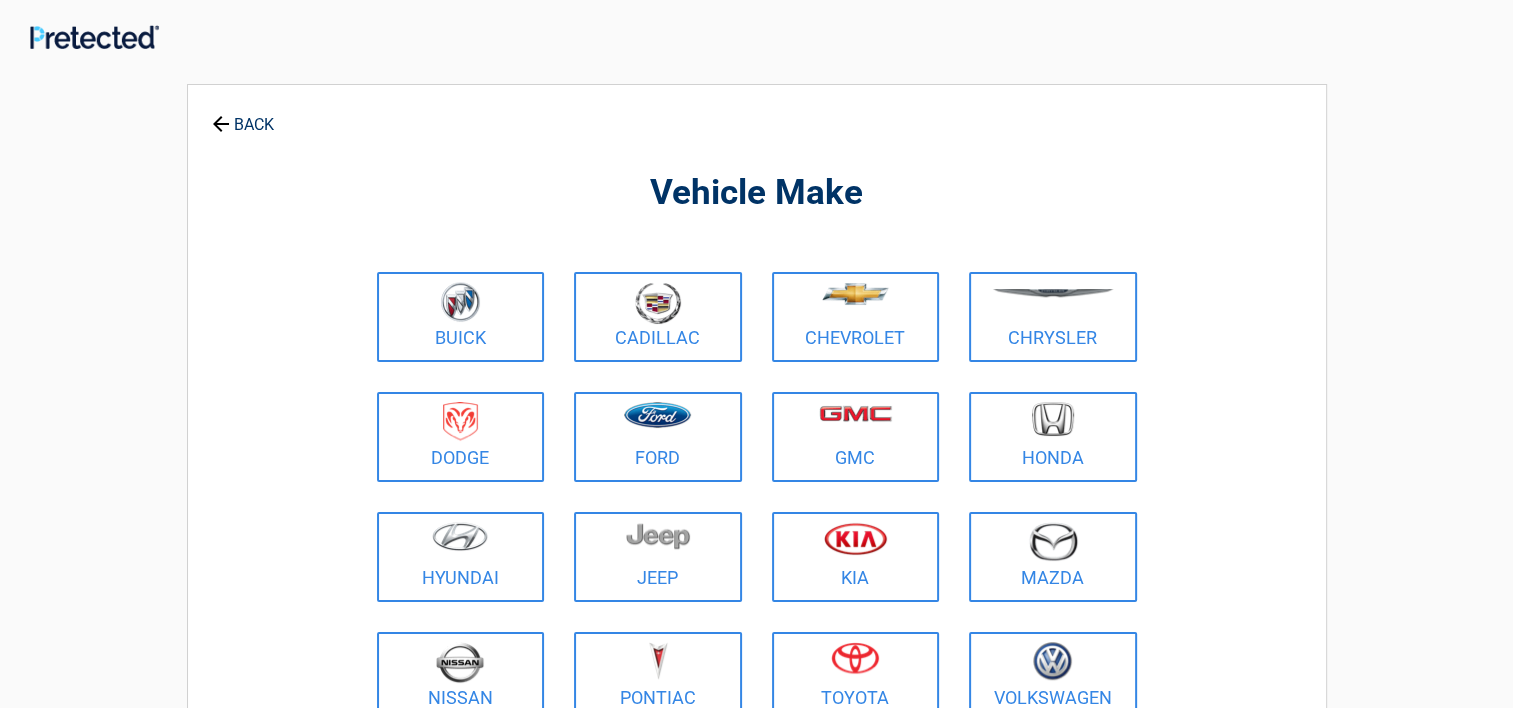 click 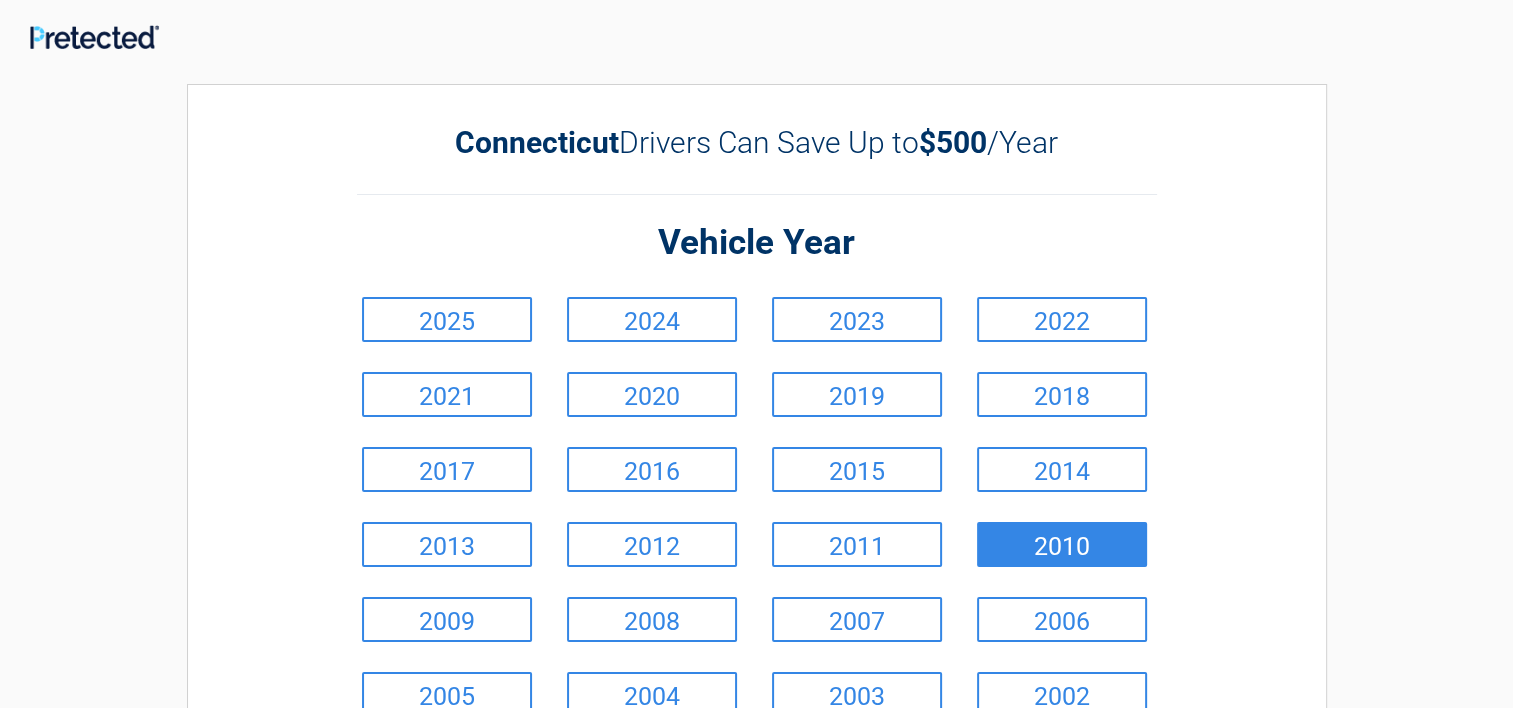 click on "2010" at bounding box center [1062, 544] 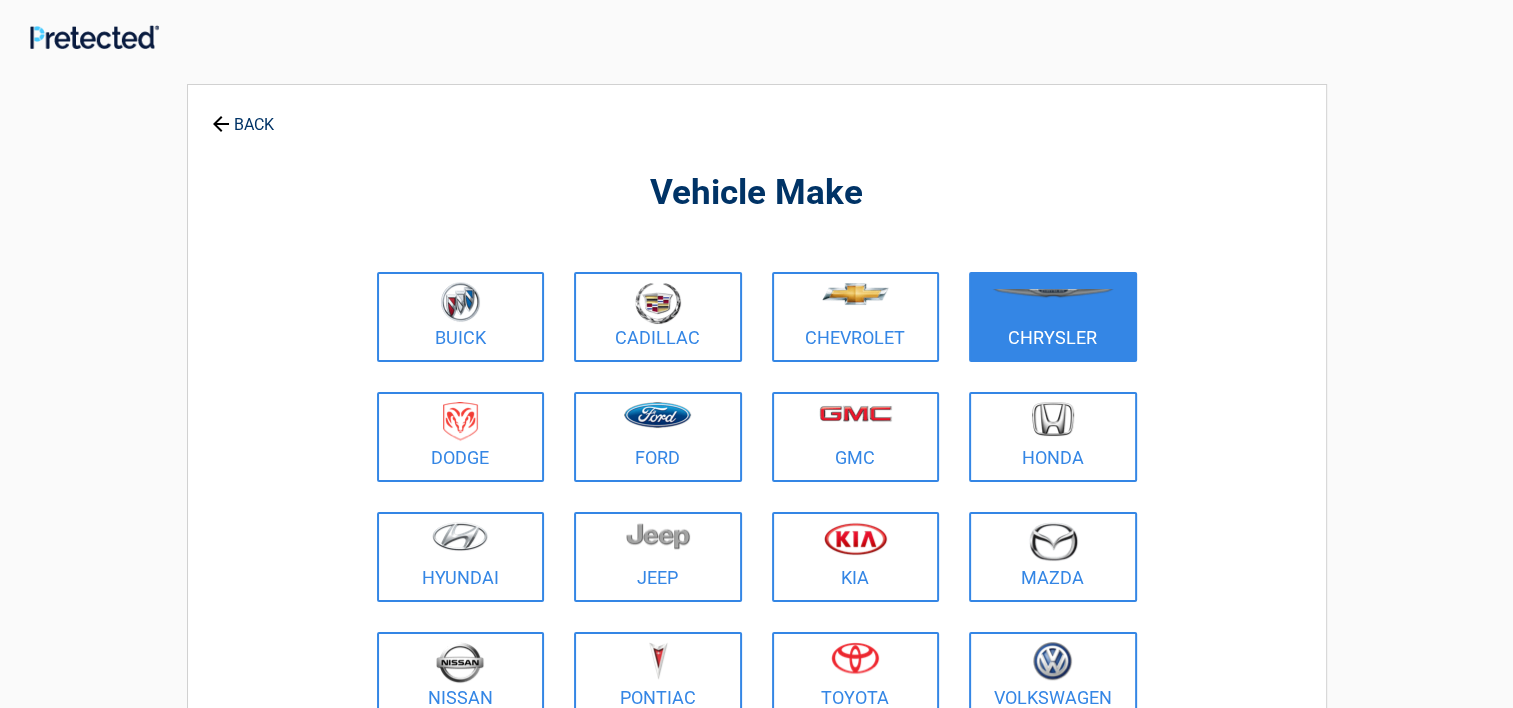 click at bounding box center [1053, 304] 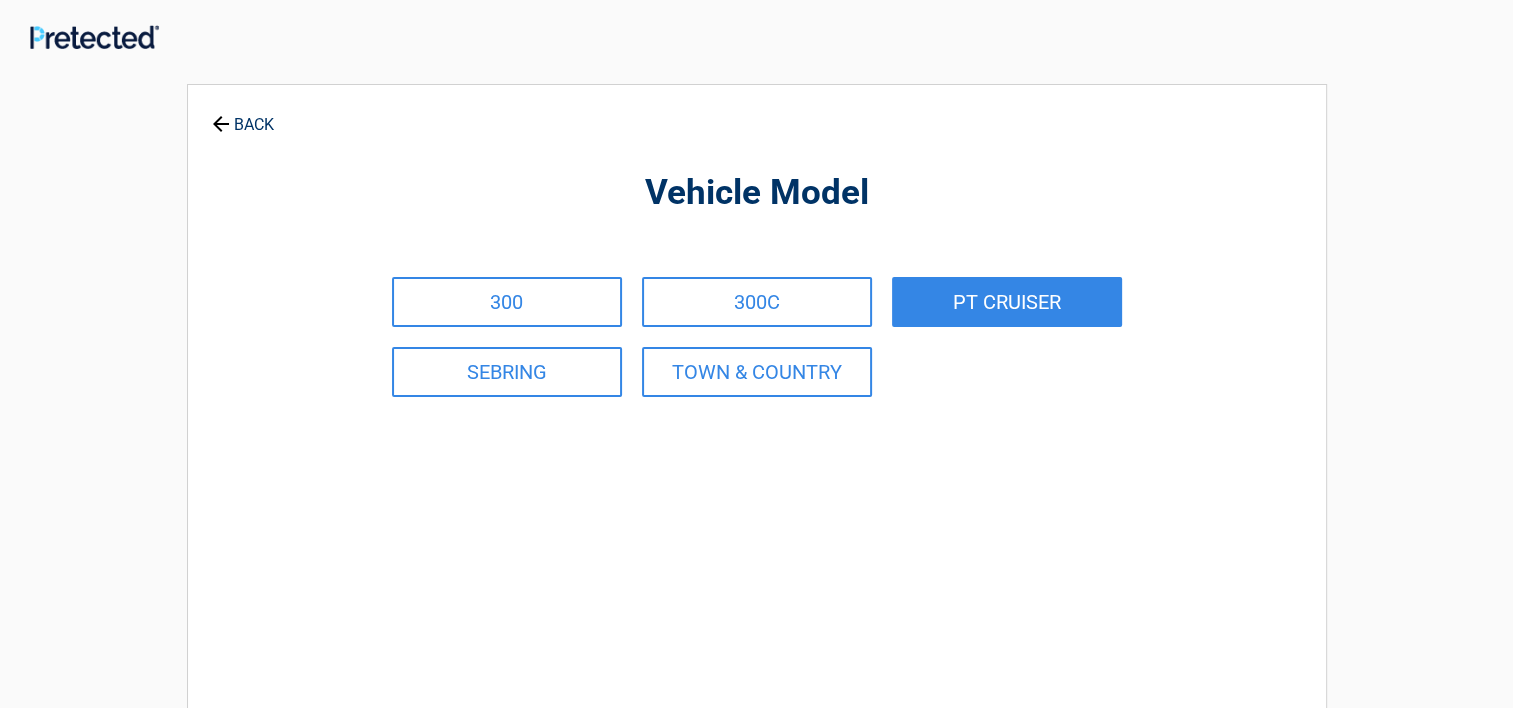 click on "PT CRUISER" at bounding box center [1007, 302] 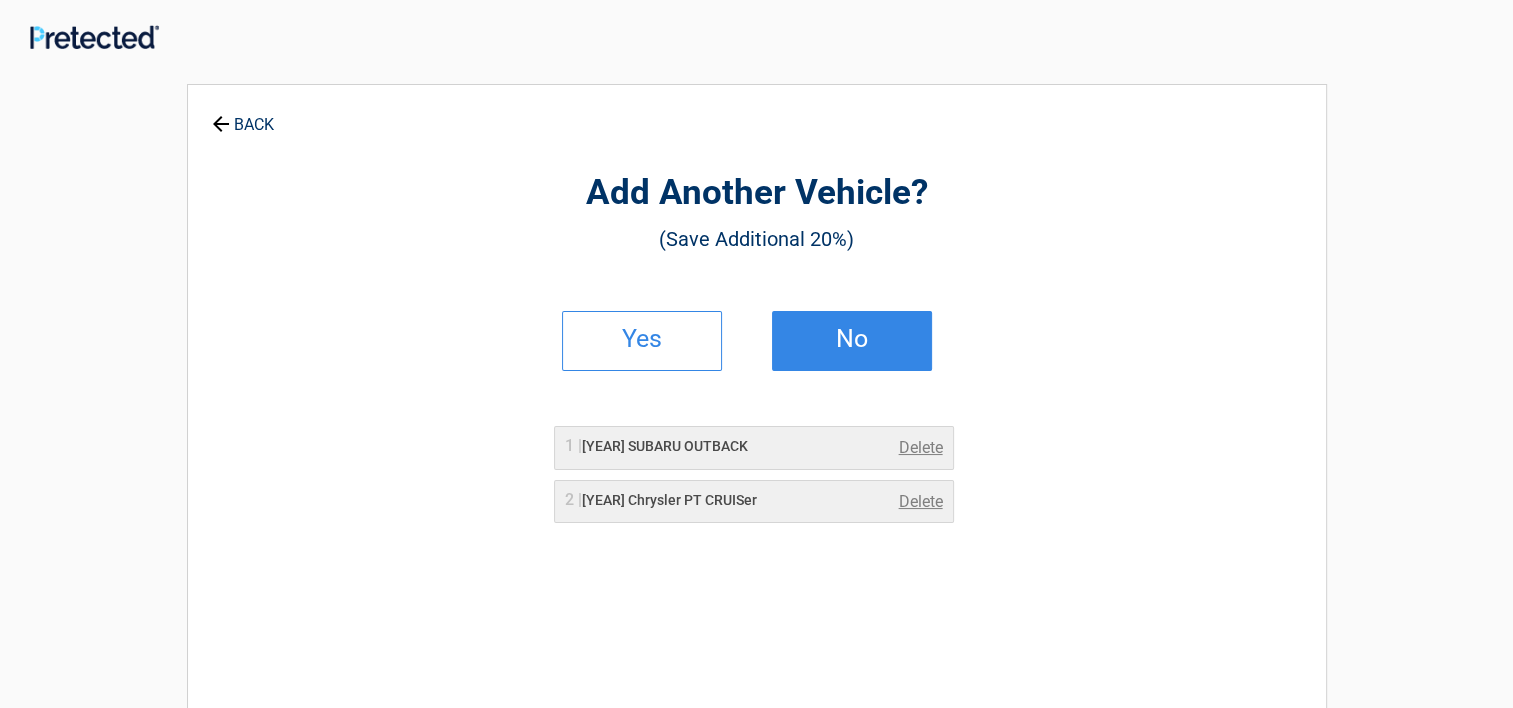 click on "No" at bounding box center (852, 341) 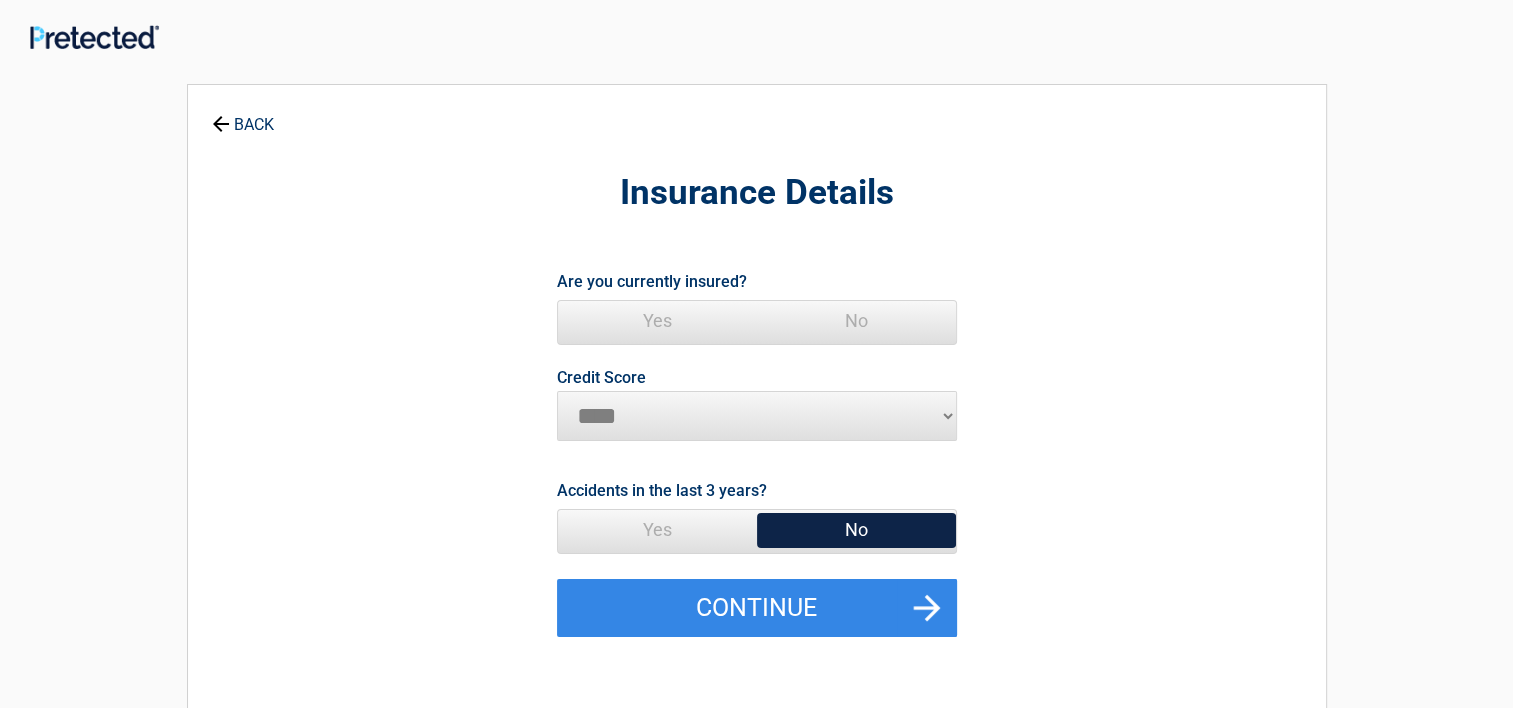 click on "No" at bounding box center (856, 321) 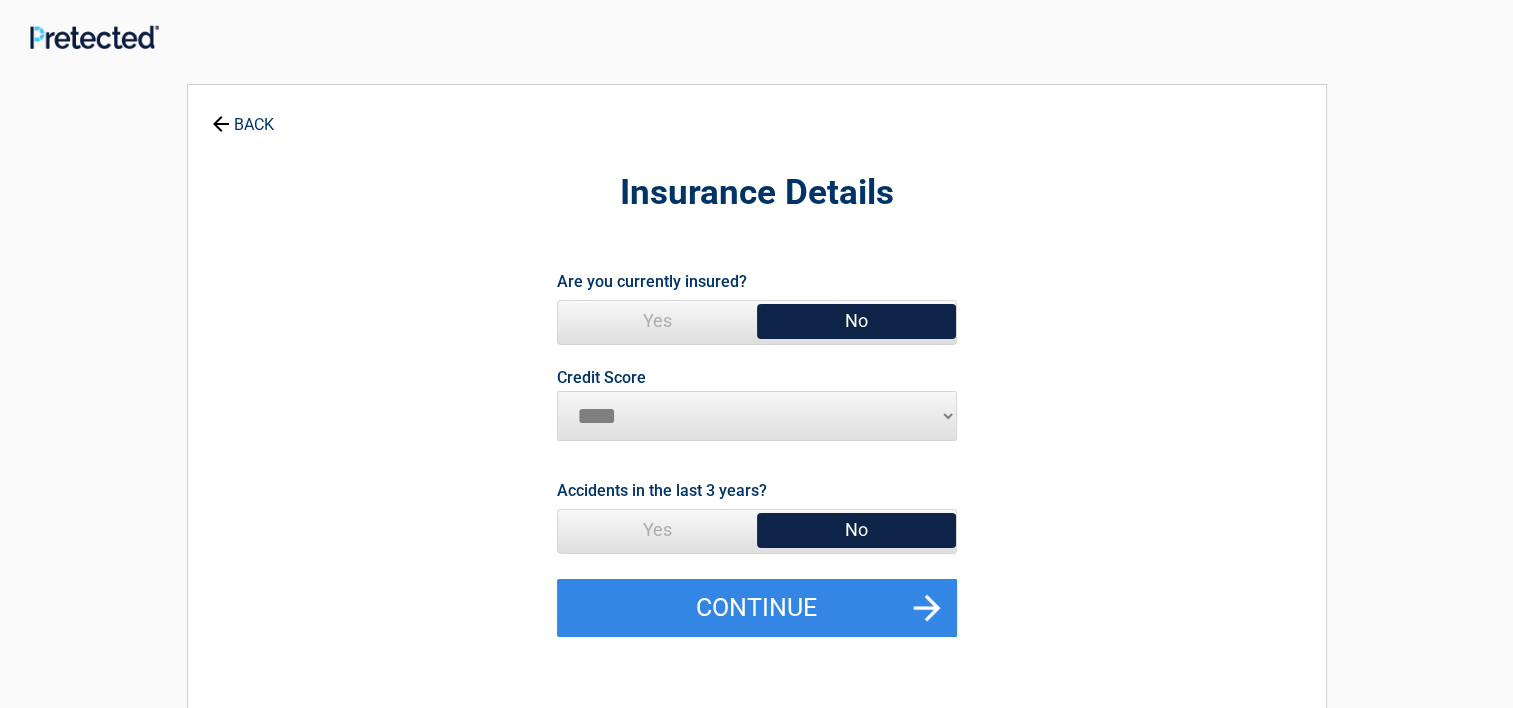 click on "Yes" at bounding box center [657, 321] 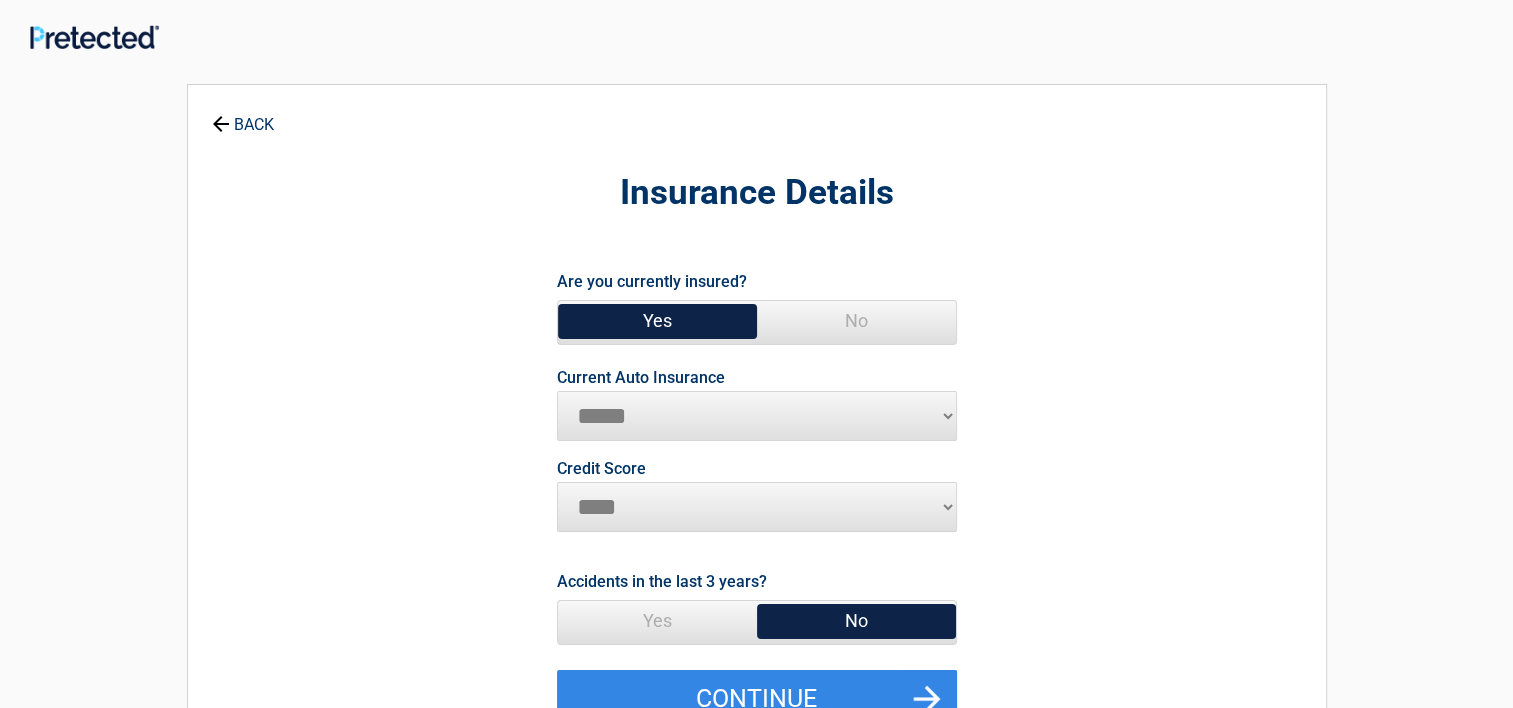 click on "Yes" at bounding box center (657, 321) 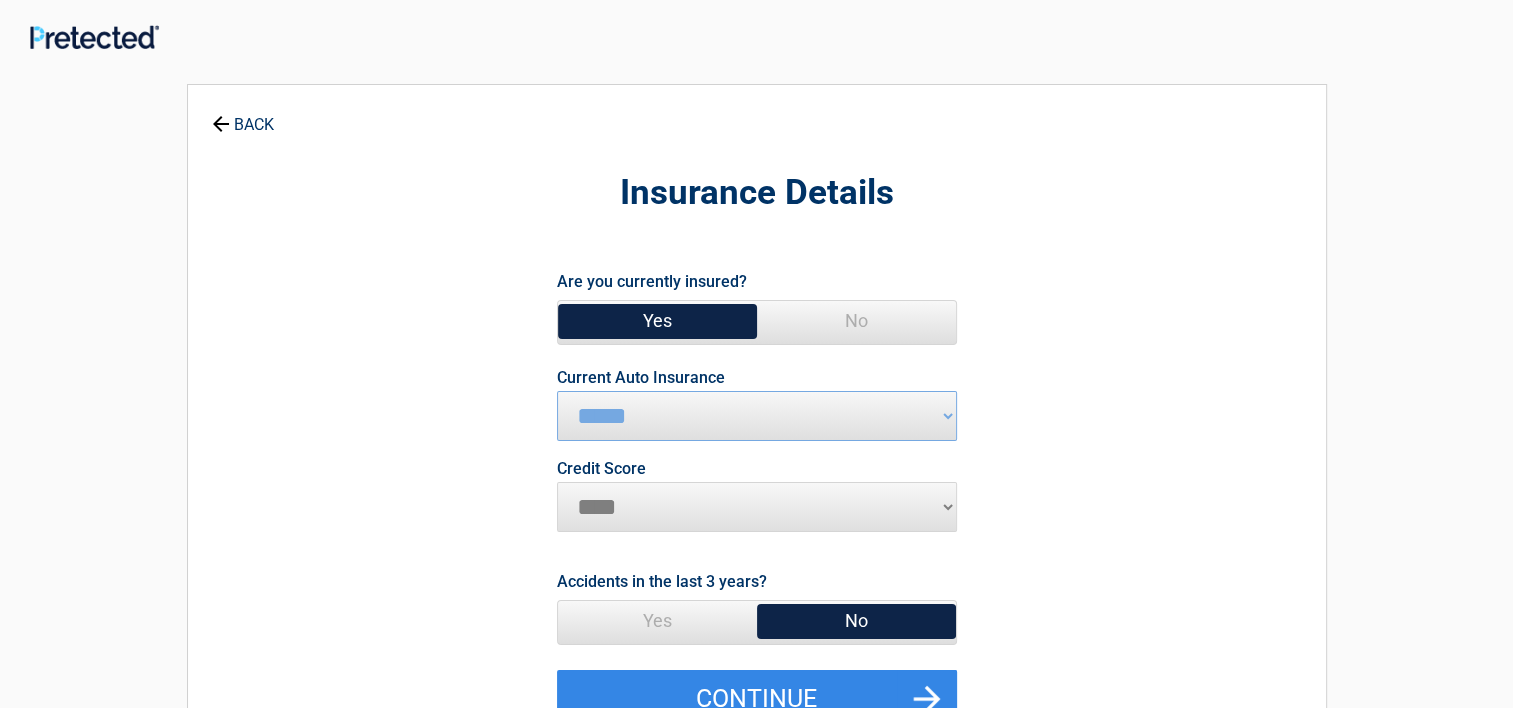 click on "**********" at bounding box center [757, 433] 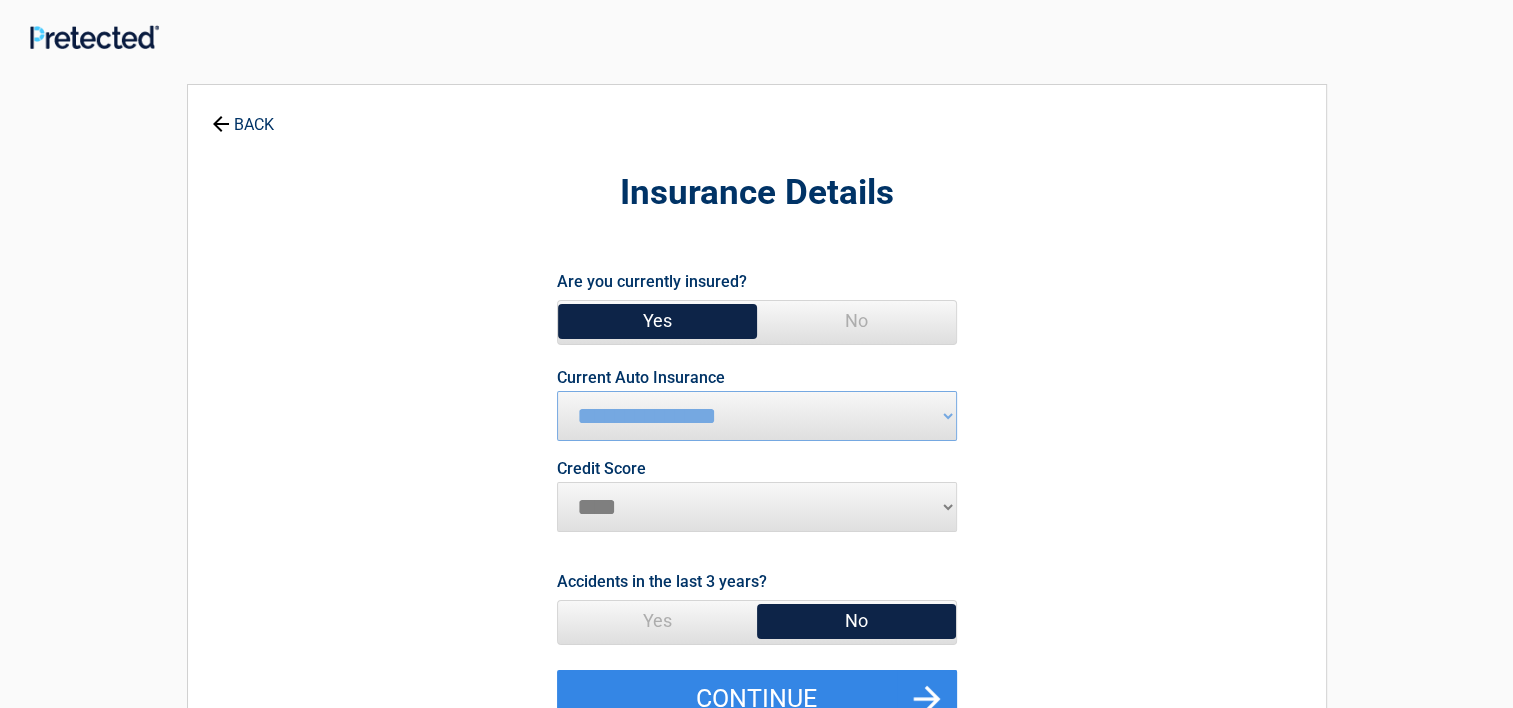 click on "**********" at bounding box center (757, 416) 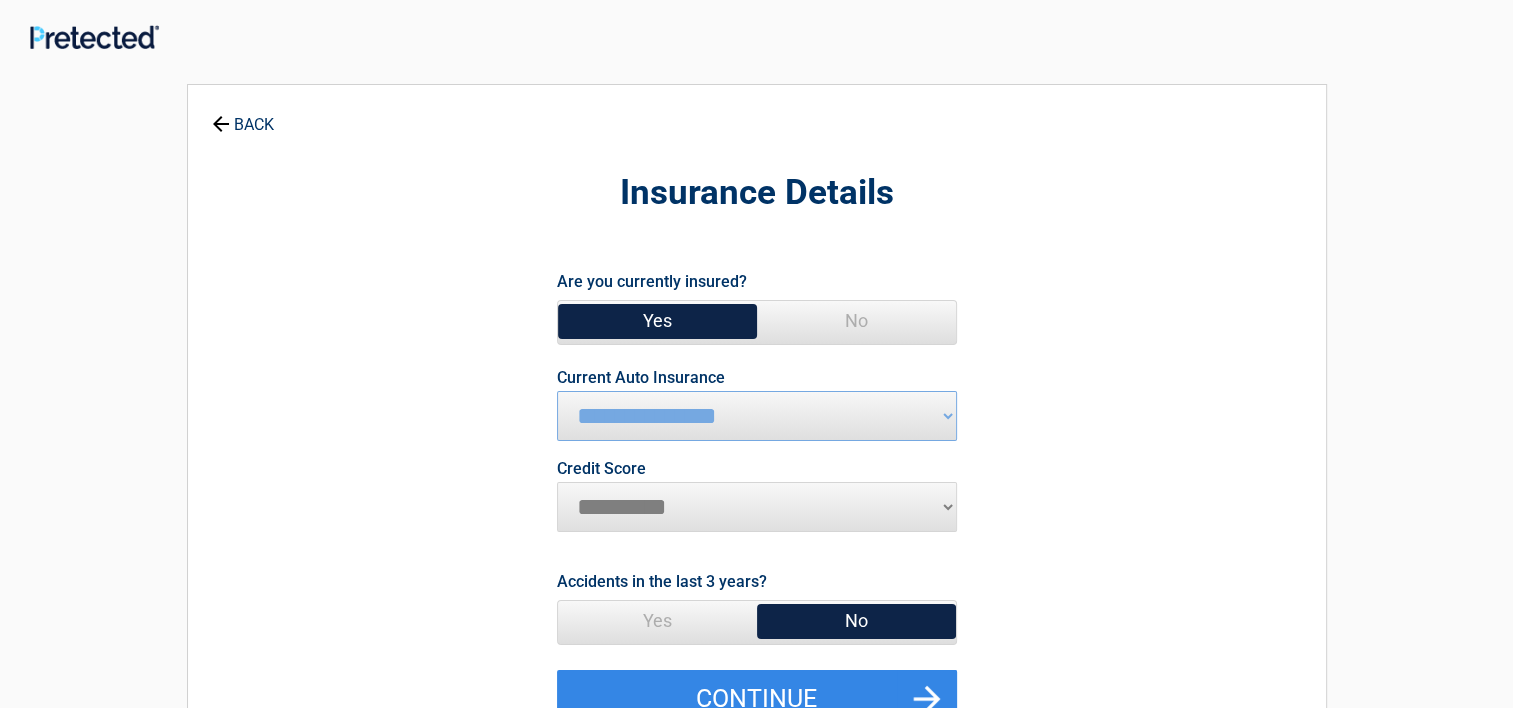 click on "*********
****
*******
****" at bounding box center (757, 507) 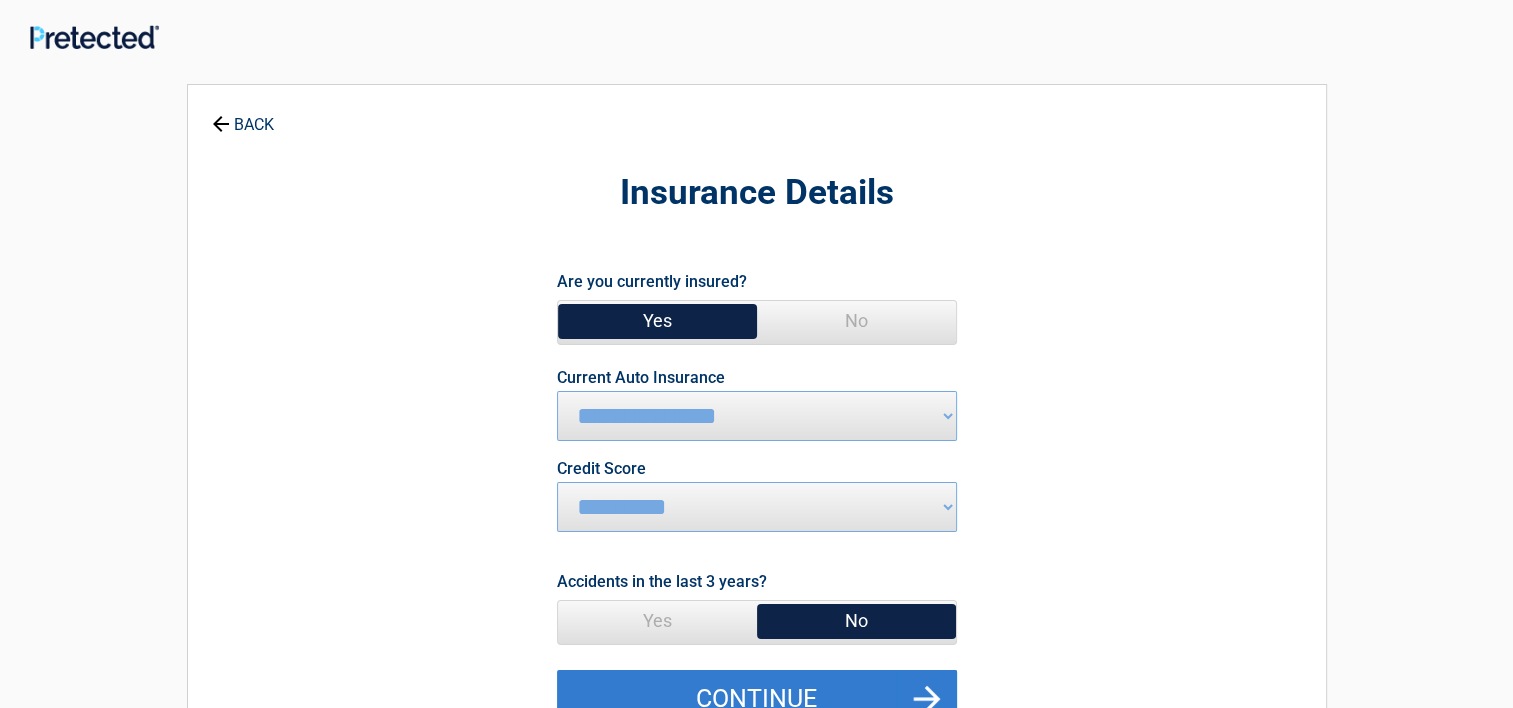 click on "Continue" at bounding box center [757, 699] 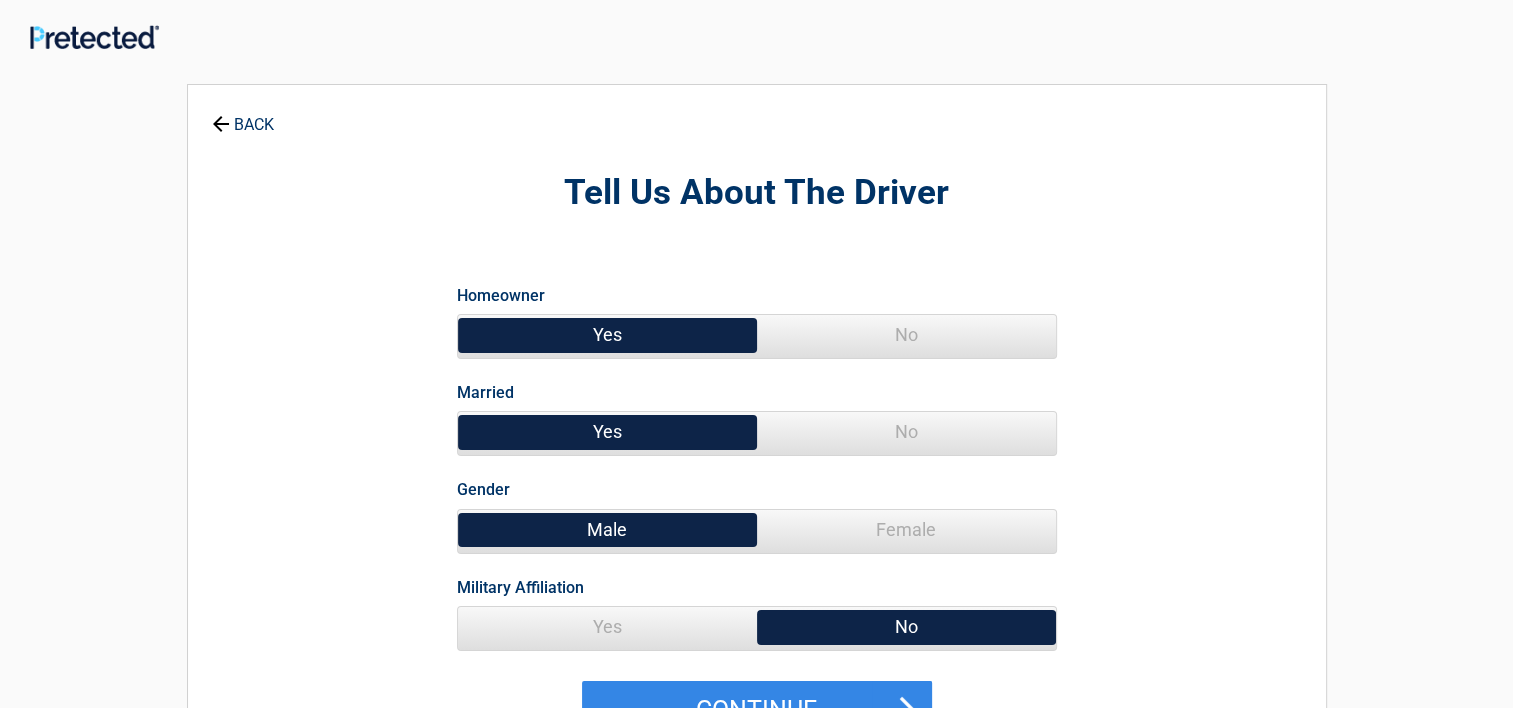 drag, startPoint x: 844, startPoint y: 526, endPoint x: 1144, endPoint y: 328, distance: 359.4496 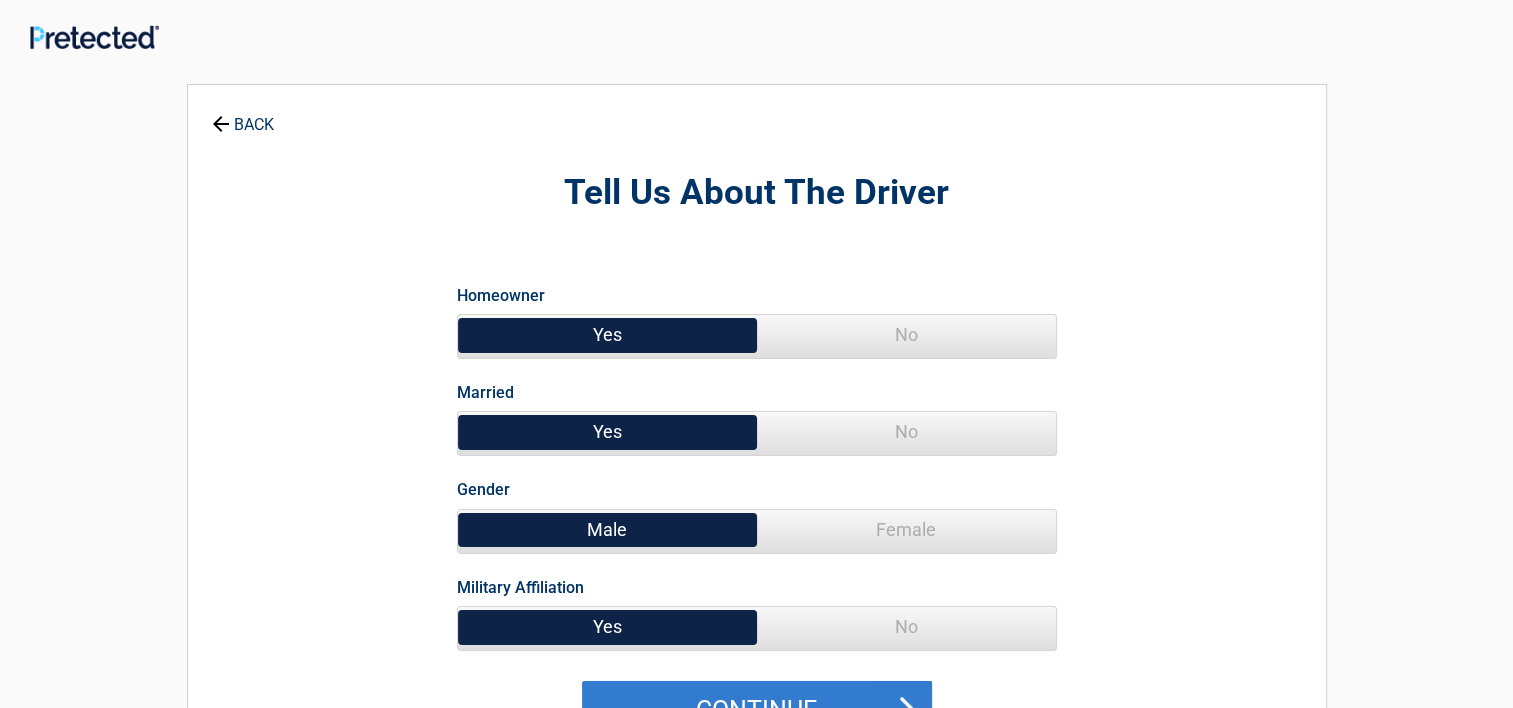 click on "Continue" at bounding box center [757, 710] 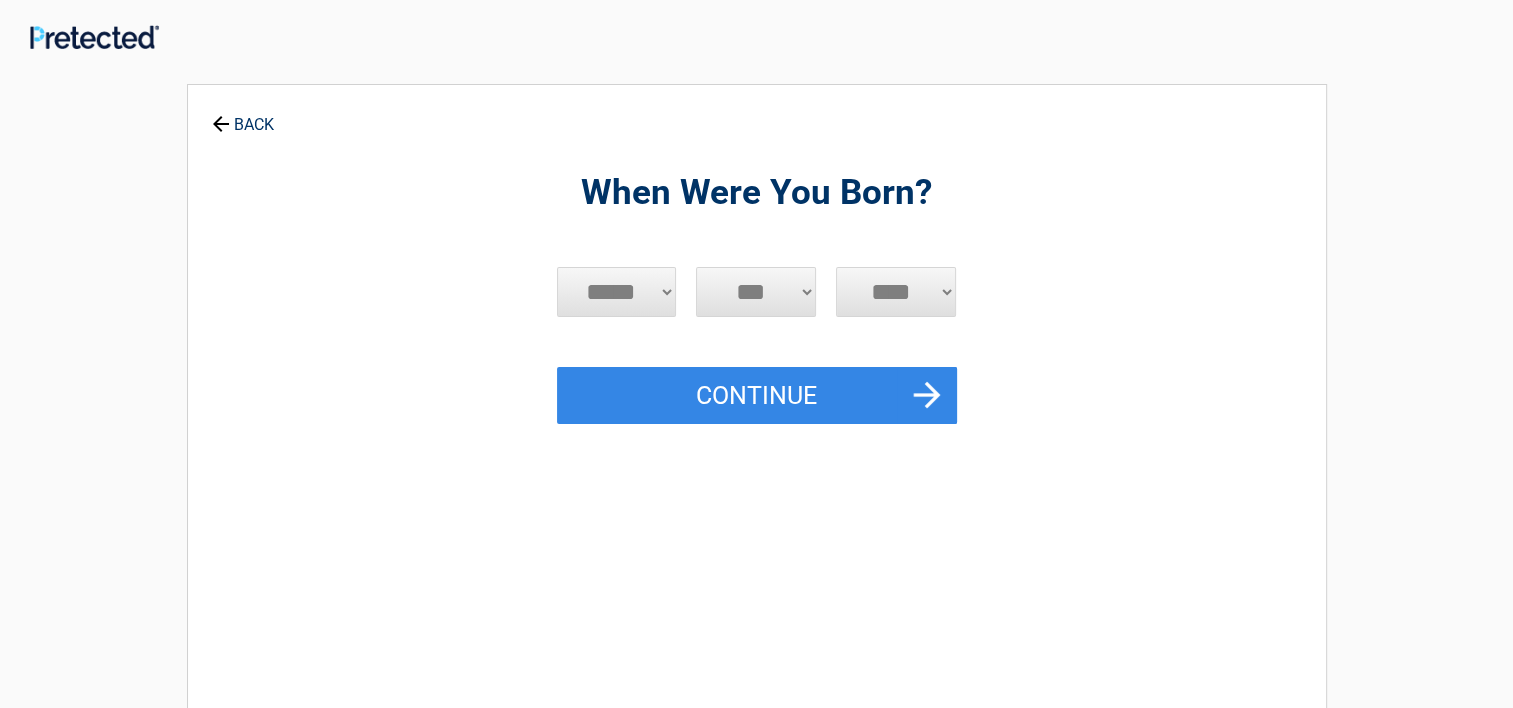 click on "*****
***
***
***
***
***
***
***
***
***
***
***
***" at bounding box center (617, 292) 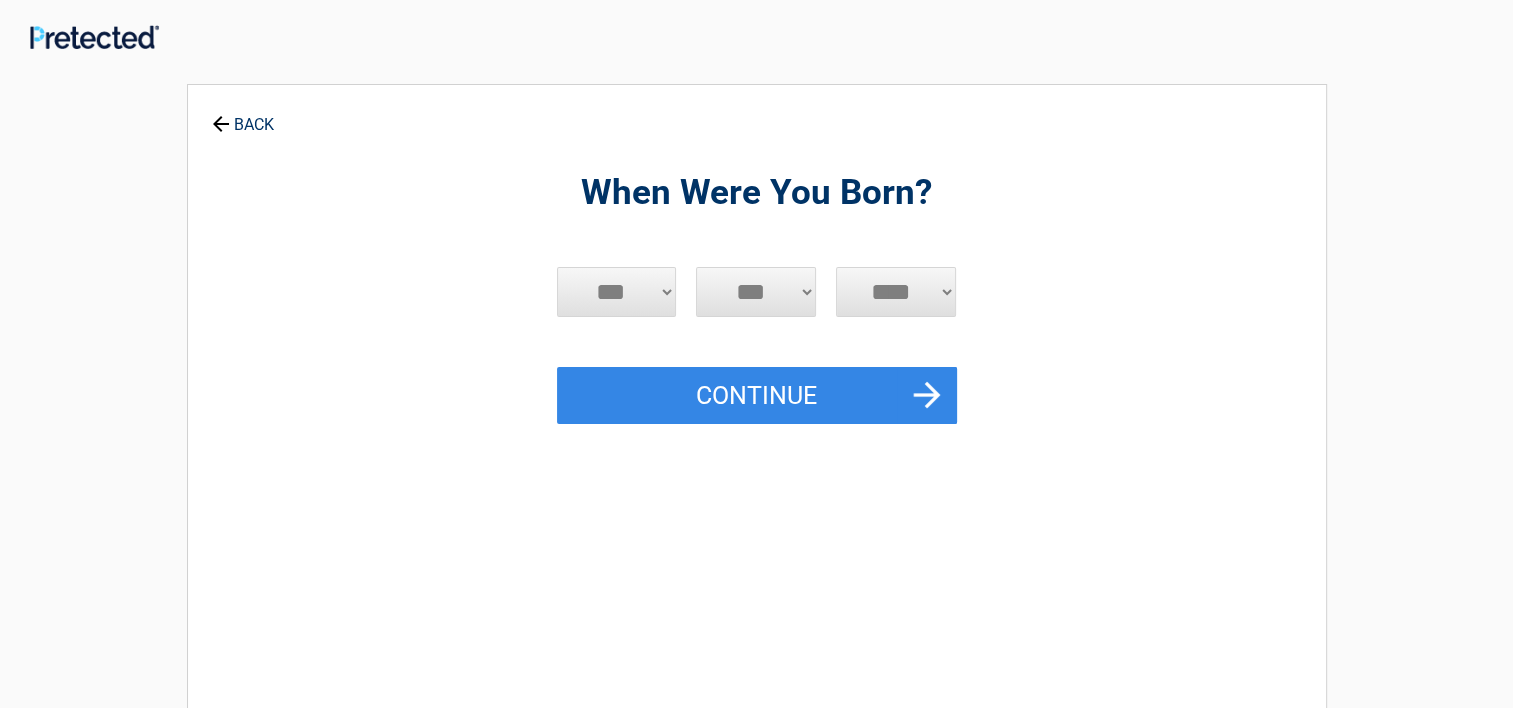 click on "*****
***
***
***
***
***
***
***
***
***
***
***
***" at bounding box center (617, 292) 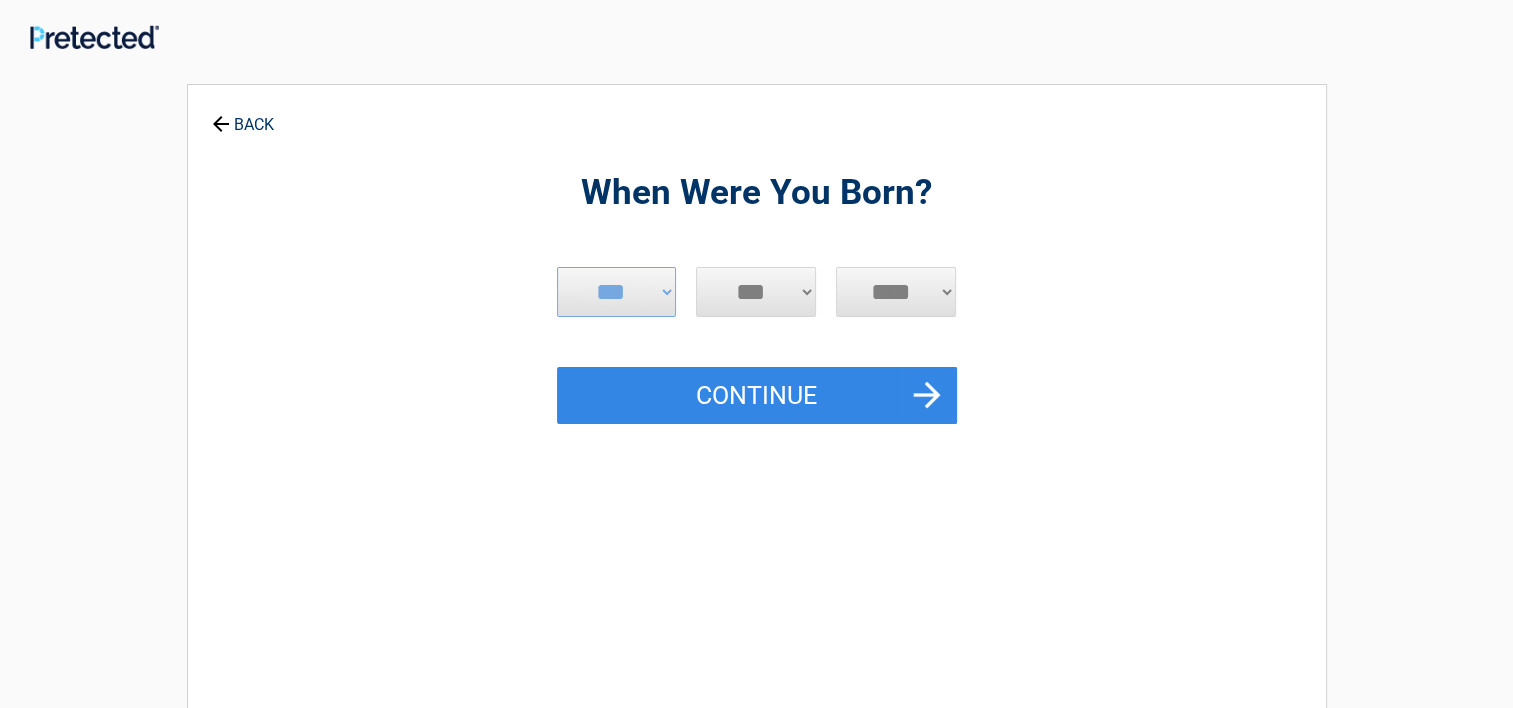 click on "*** * * * * * * * * * ** ** ** ** ** ** ** ** ** ** ** ** ** ** ** ** ** ** ** ** ** **" at bounding box center [756, 292] 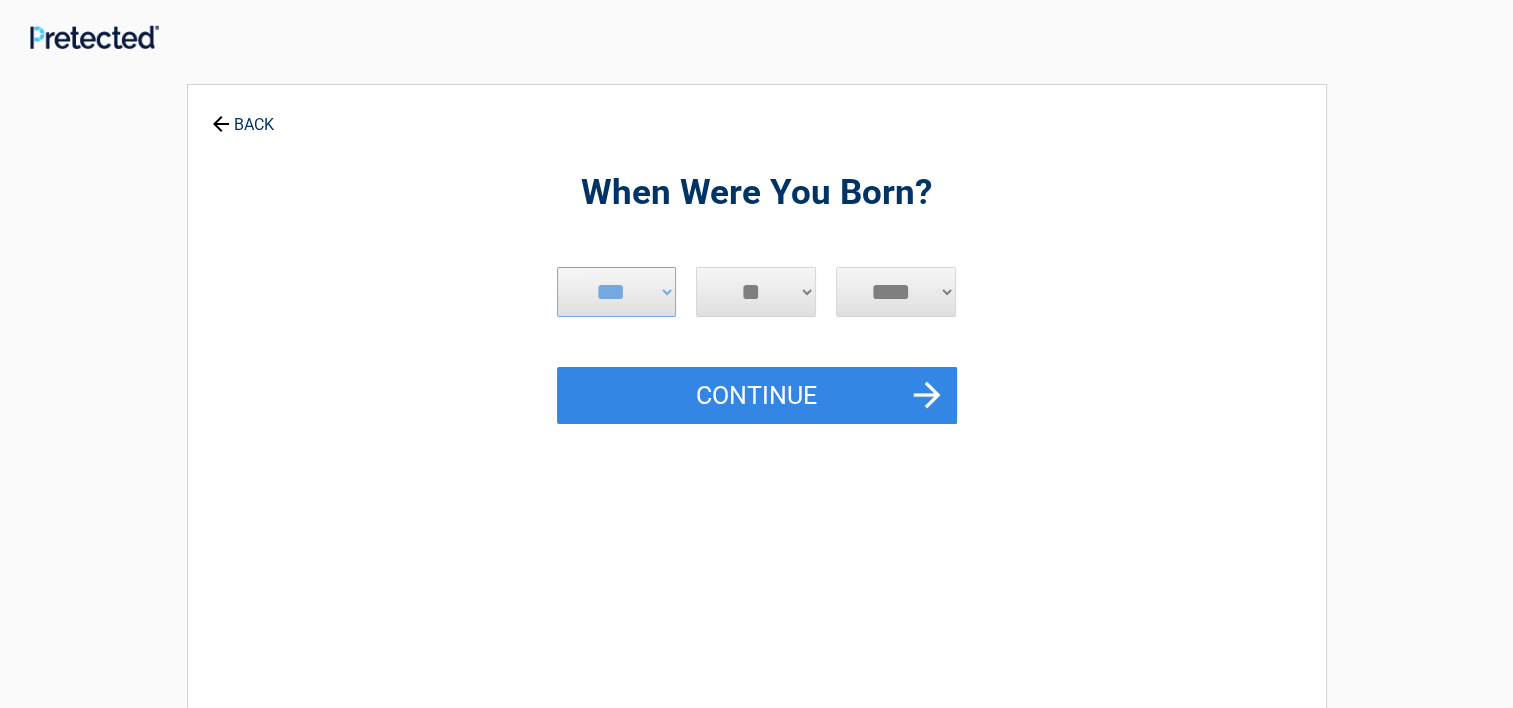 click on "*** * * * * * * * * * ** ** ** ** ** ** ** ** ** ** ** ** ** ** ** ** ** ** ** ** ** **" at bounding box center (756, 292) 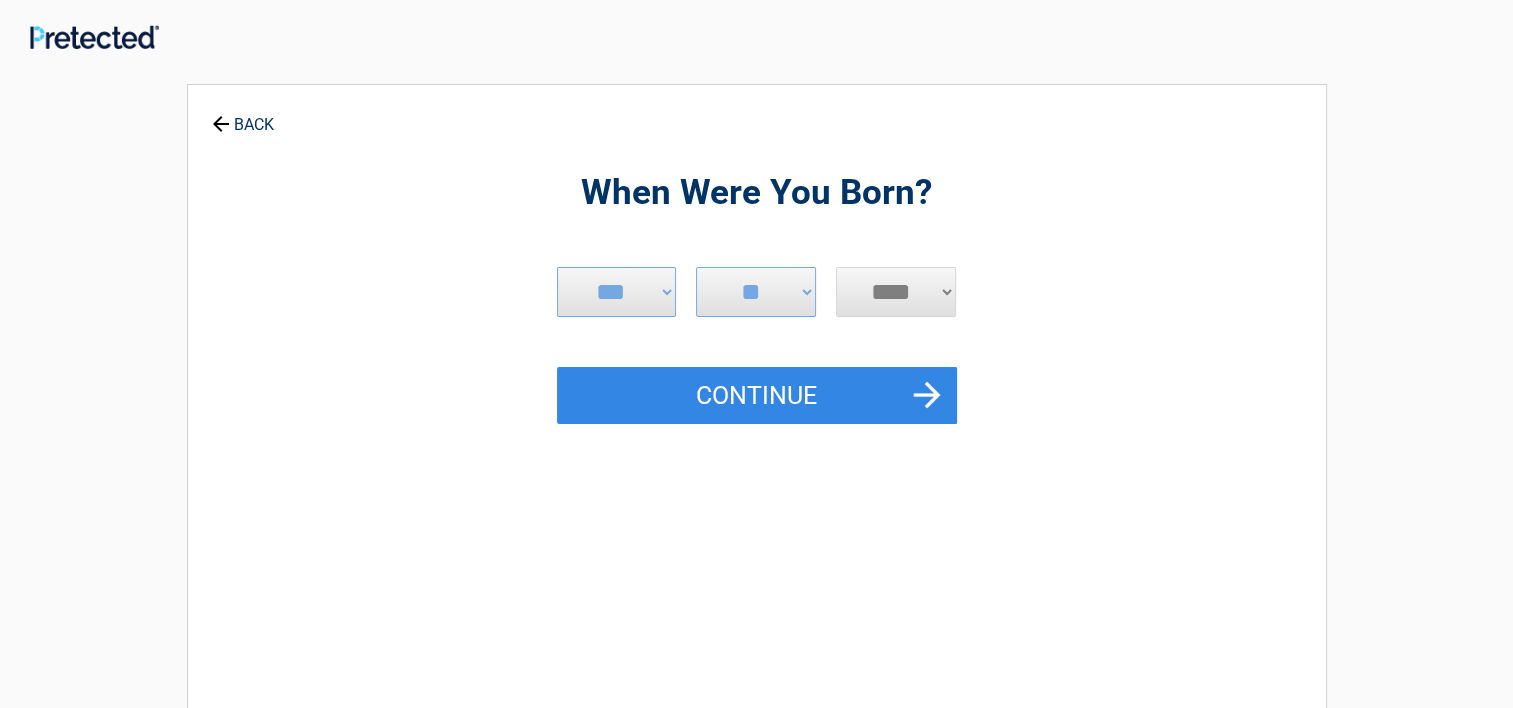 select on "****" 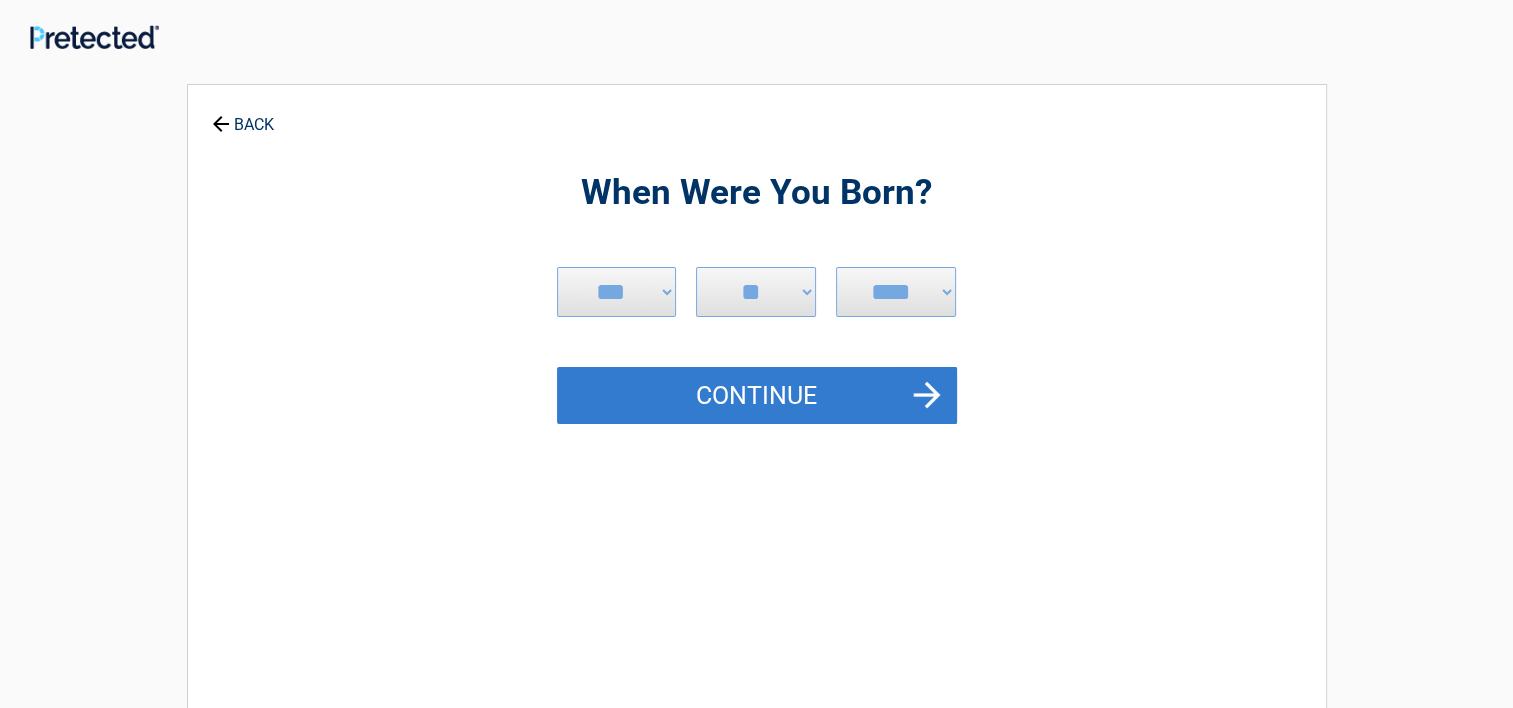 click on "Continue" at bounding box center [757, 396] 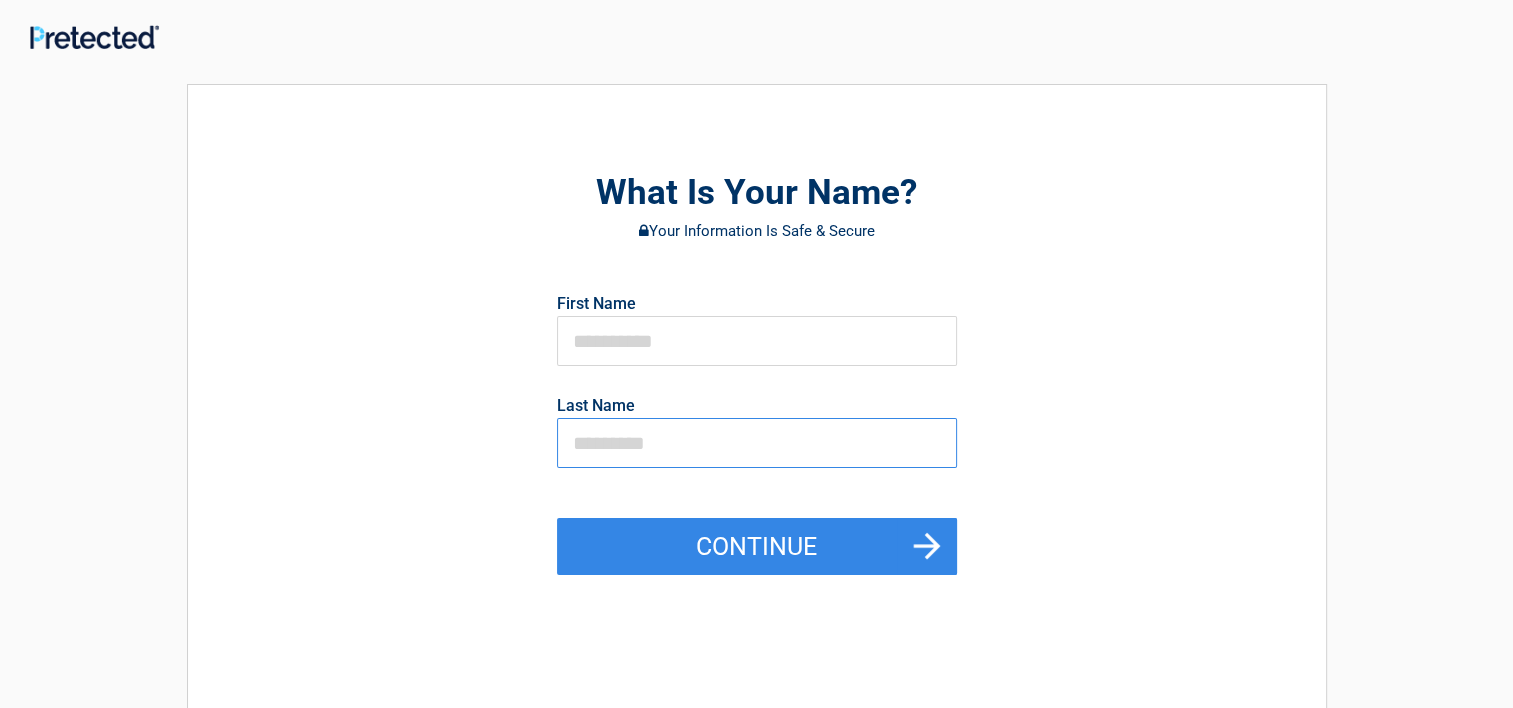 click at bounding box center (757, 443) 